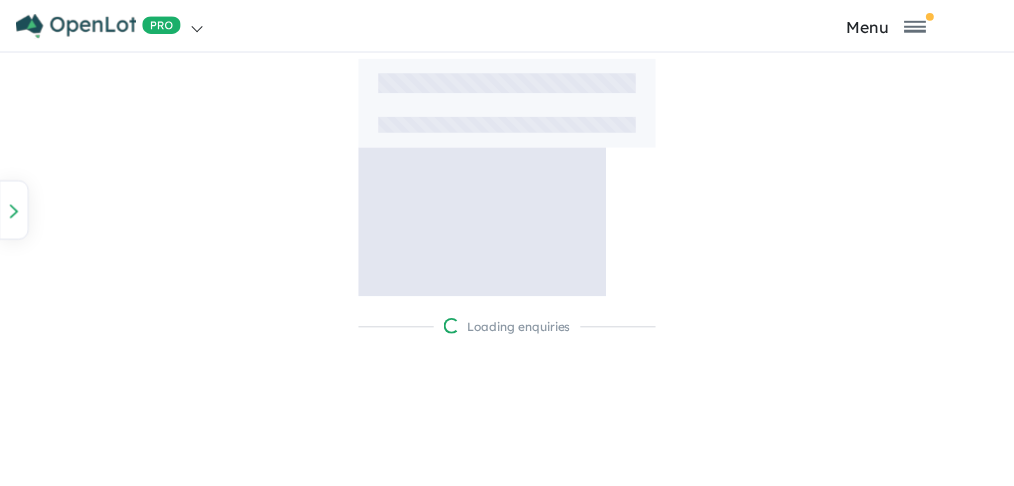 scroll, scrollTop: 0, scrollLeft: 0, axis: both 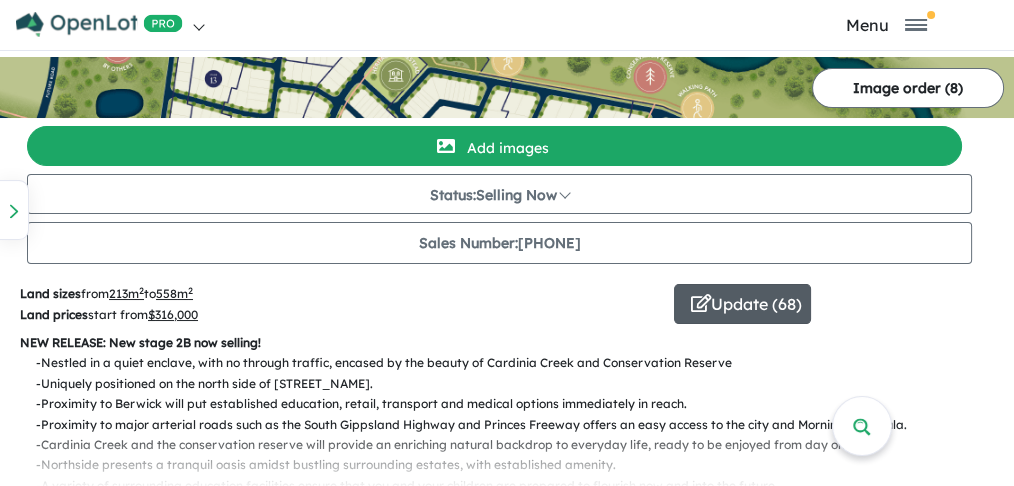 click on "Update ( 68 )" at bounding box center [742, 304] 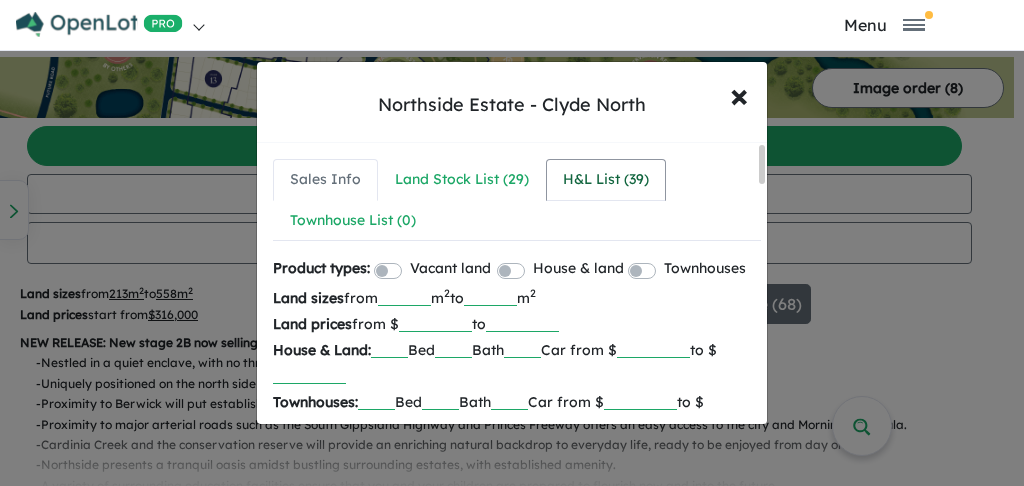 click on "H&L List ( 39 )" at bounding box center (606, 180) 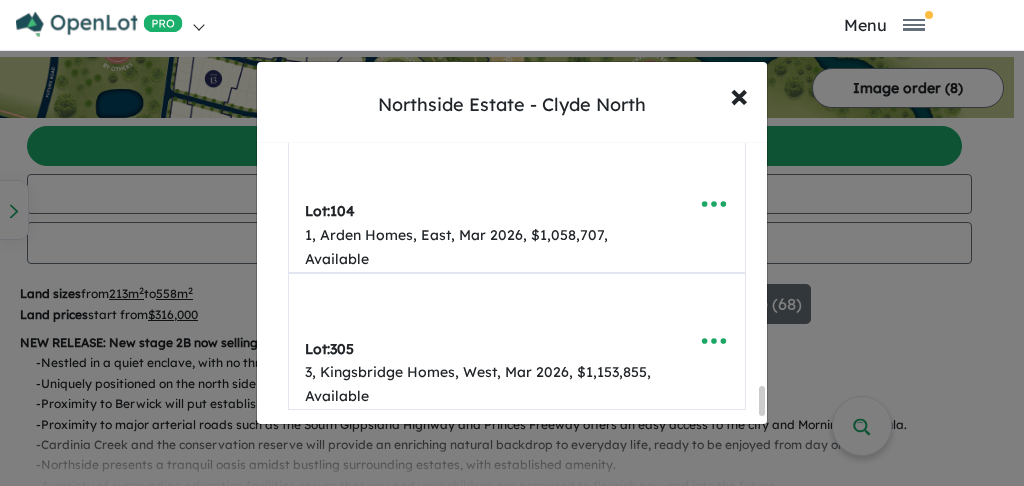 scroll, scrollTop: 5000, scrollLeft: 0, axis: vertical 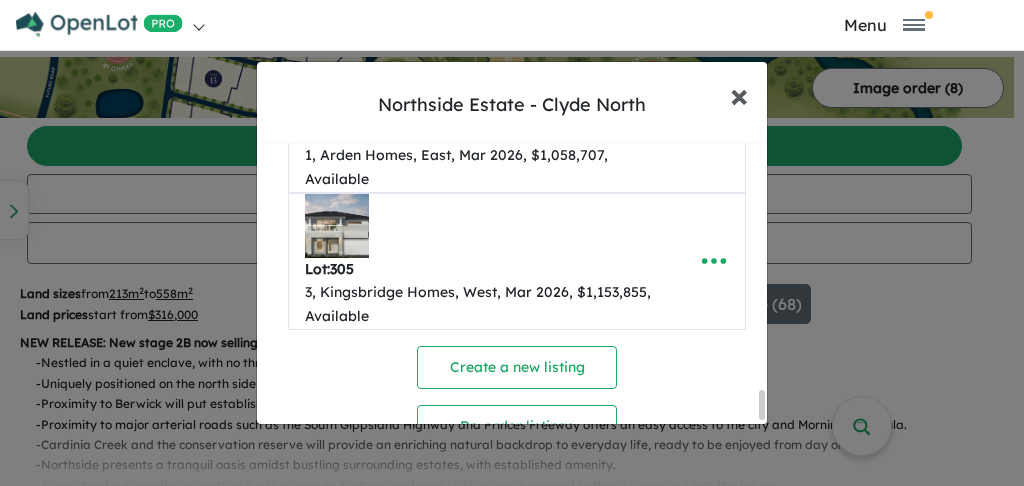 click on "×" at bounding box center [739, 94] 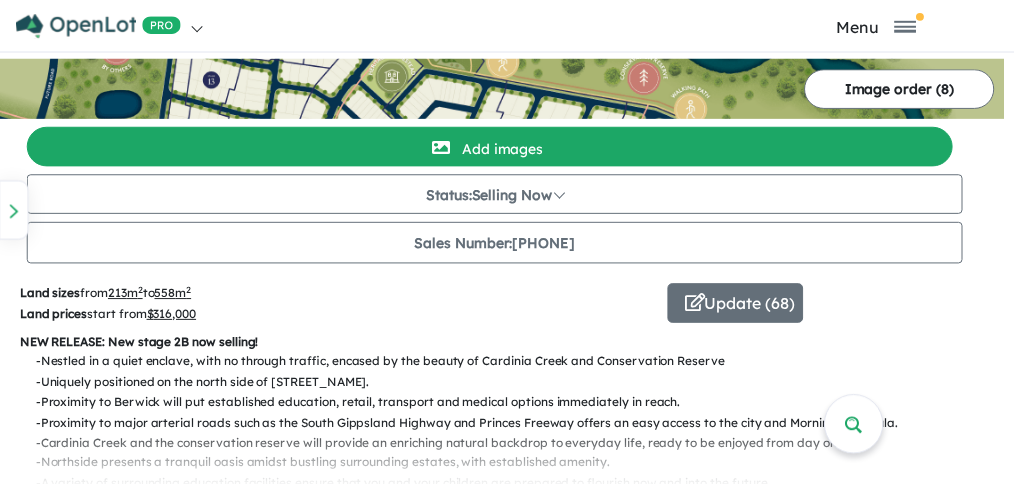 scroll, scrollTop: 0, scrollLeft: 0, axis: both 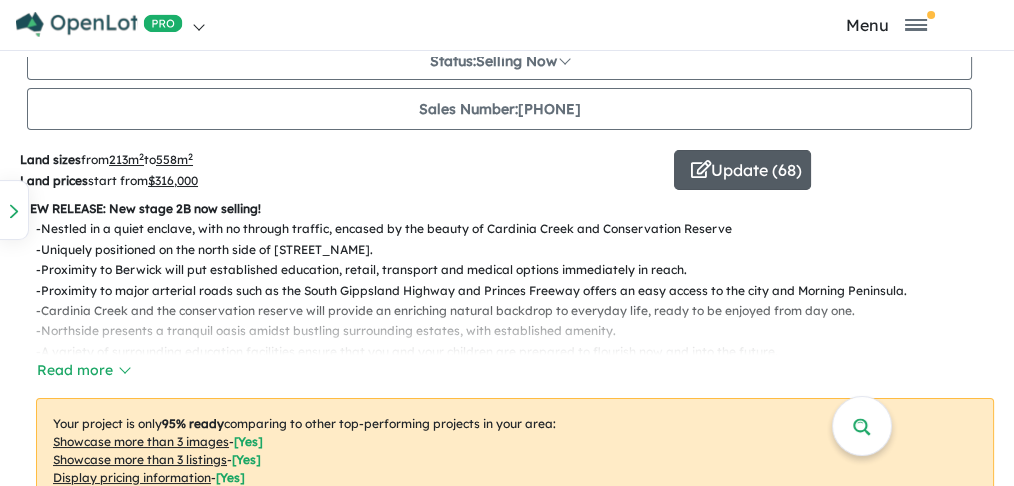 click on "Update ( 68 )" at bounding box center [742, 170] 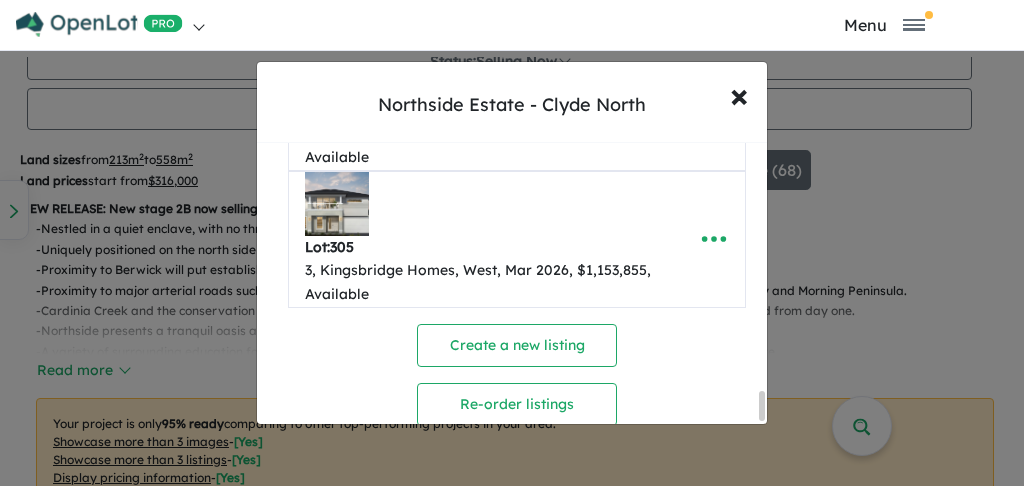scroll, scrollTop: 4950, scrollLeft: 0, axis: vertical 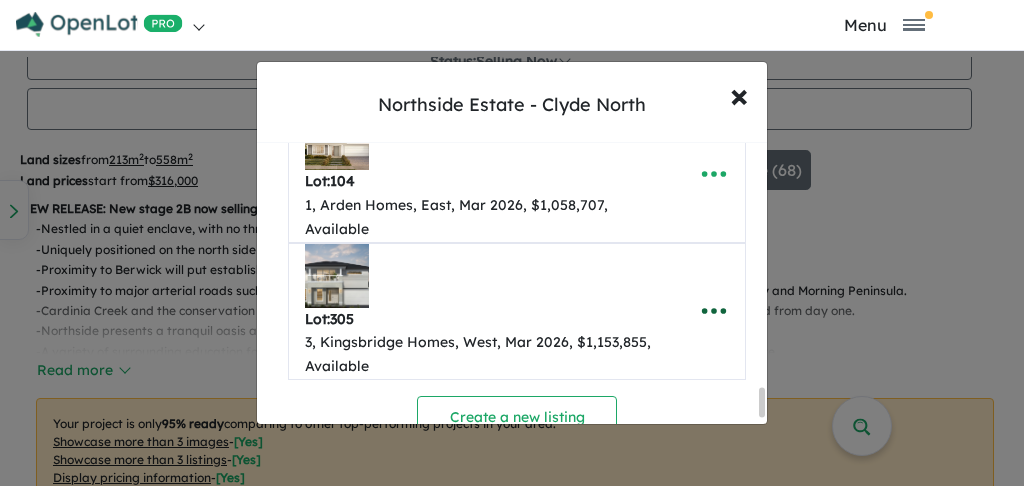 click at bounding box center [714, 311] 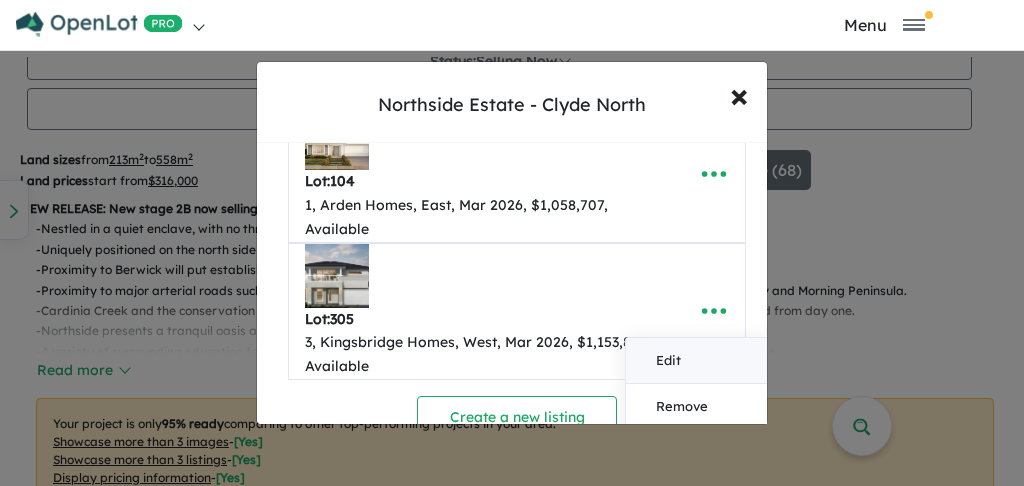 click on "Edit" at bounding box center [700, 361] 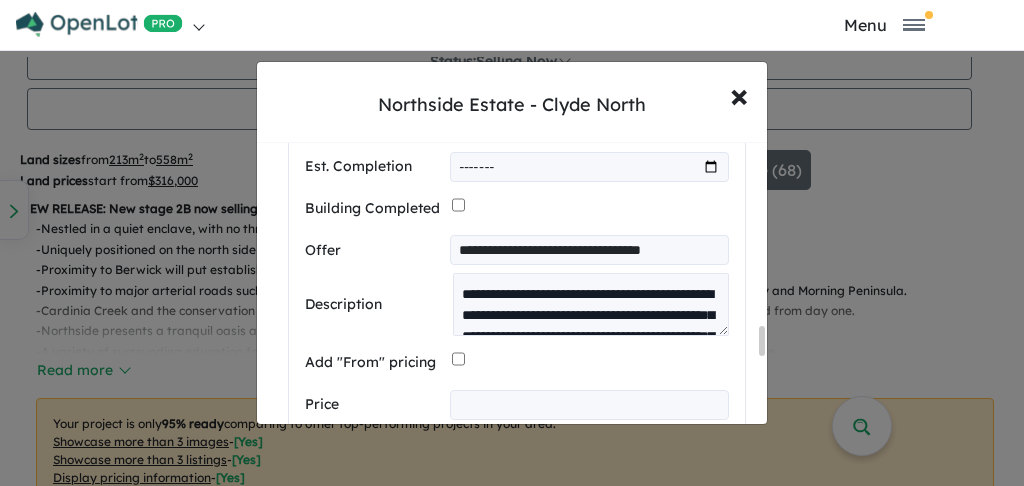 scroll, scrollTop: 5703, scrollLeft: 0, axis: vertical 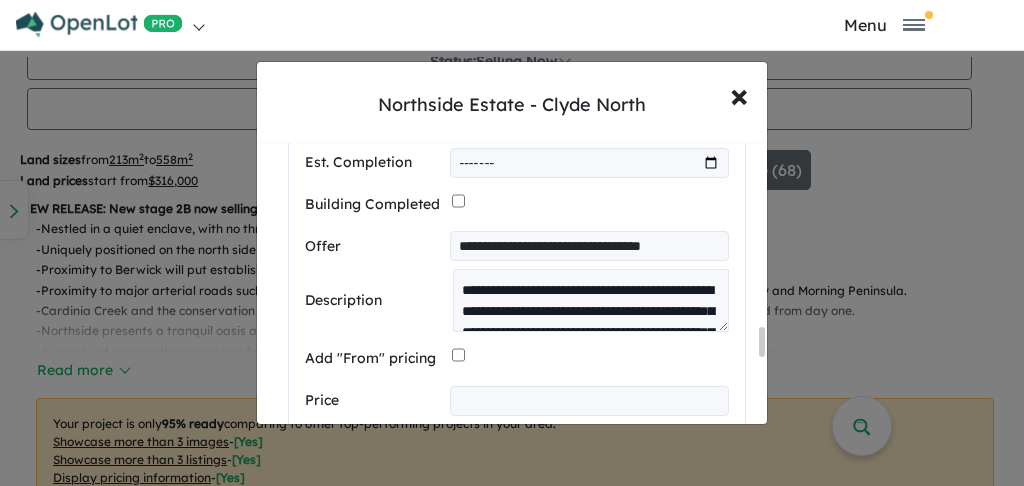 click on "**********" at bounding box center [589, 246] 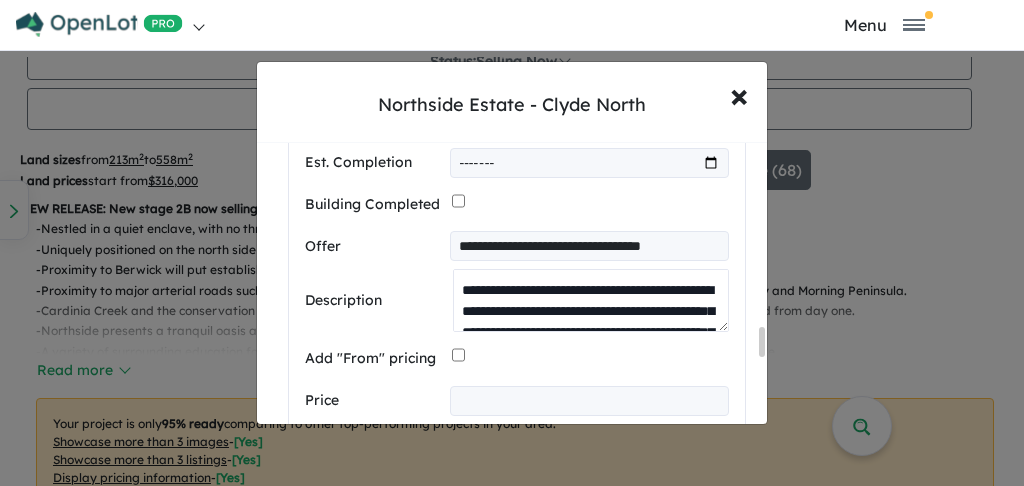 click on "**********" at bounding box center [591, 300] 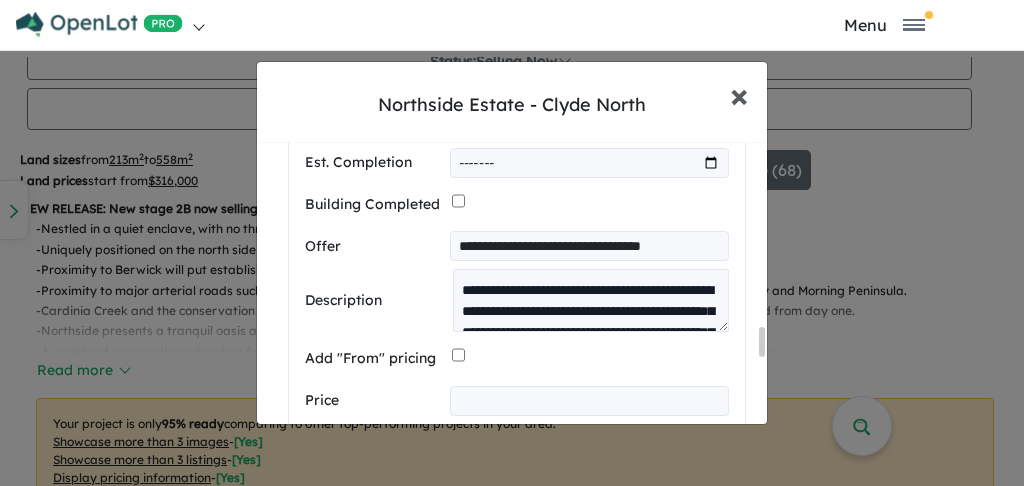 click on "×" at bounding box center (739, 94) 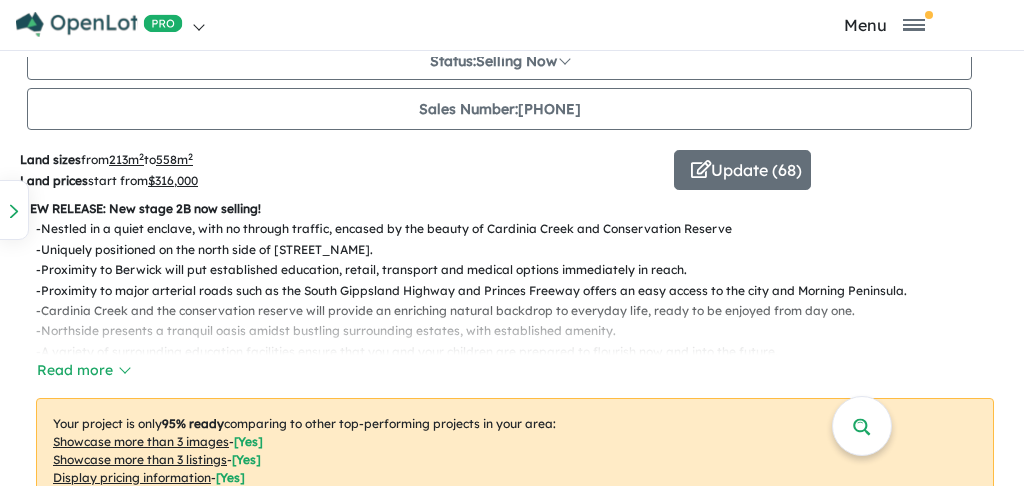 scroll, scrollTop: 0, scrollLeft: 0, axis: both 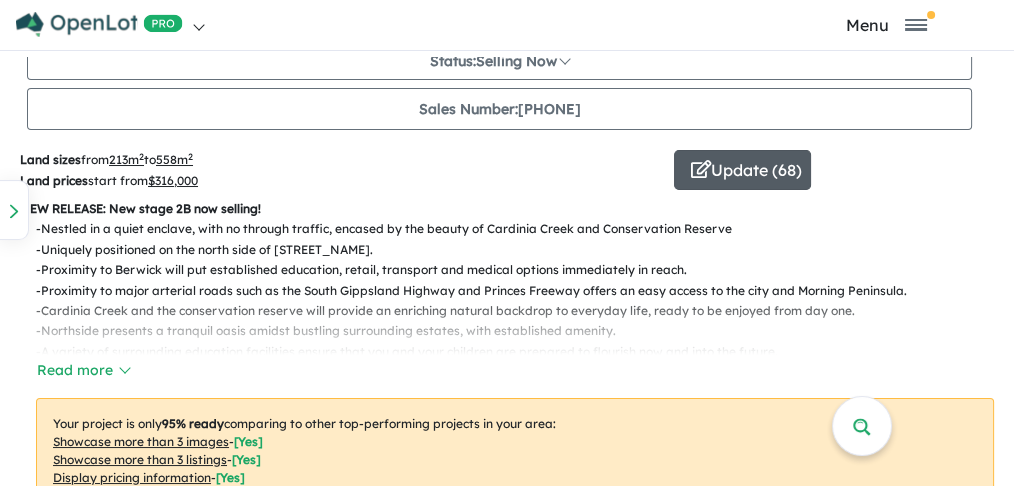click on "Update ( 68 )" at bounding box center (742, 170) 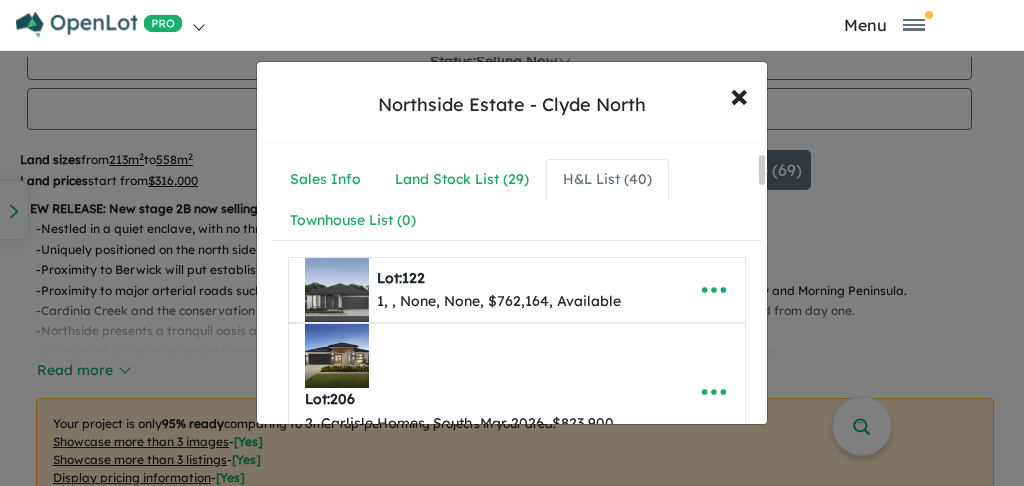 scroll, scrollTop: 466, scrollLeft: 0, axis: vertical 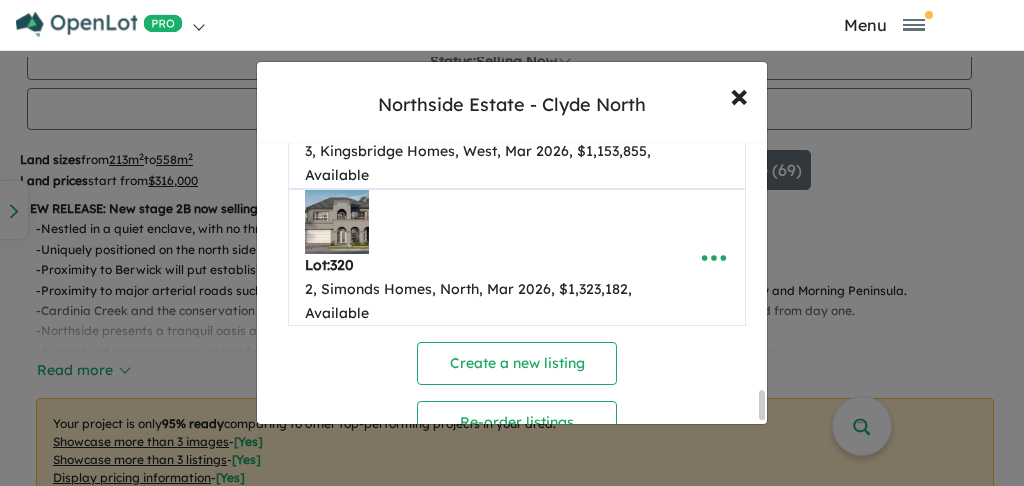 drag, startPoint x: 763, startPoint y: 185, endPoint x: 678, endPoint y: 413, distance: 243.329 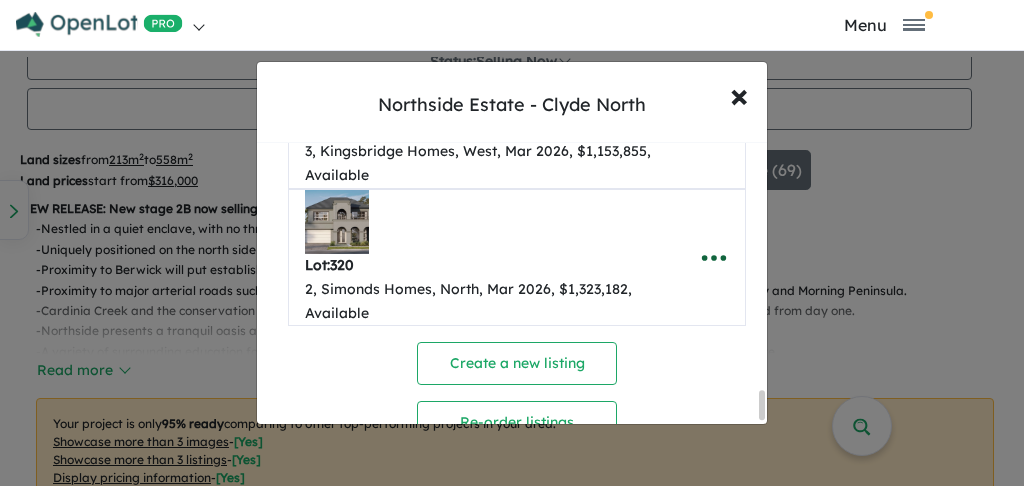 click at bounding box center (714, 258) 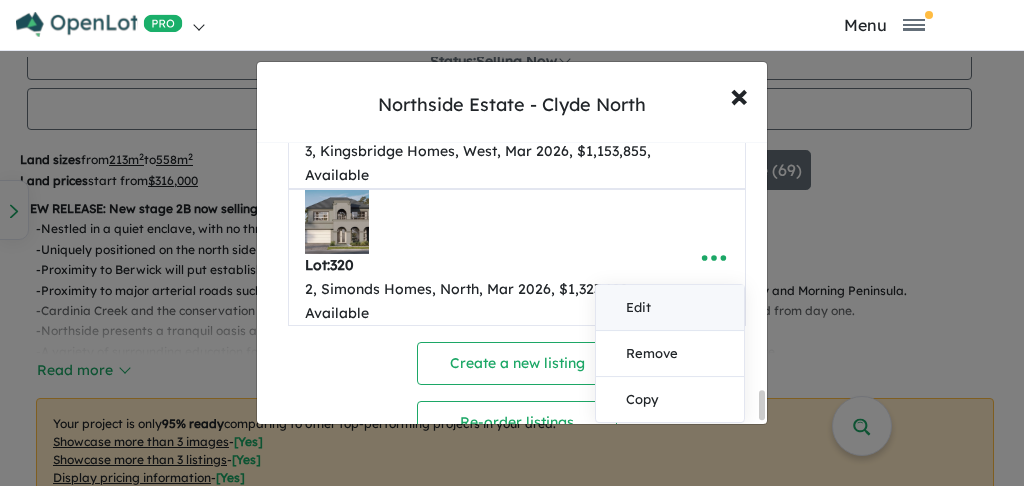 click on "Edit" at bounding box center [670, 308] 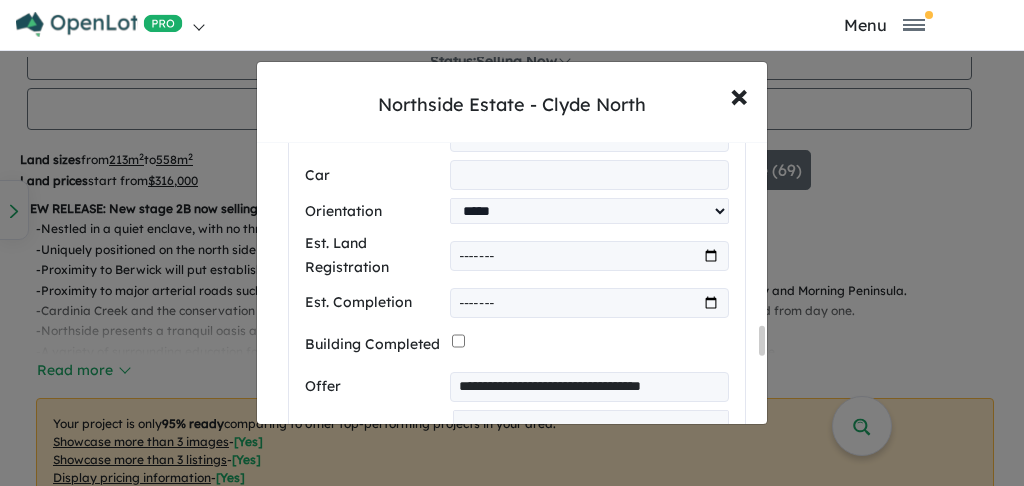 scroll, scrollTop: 5773, scrollLeft: 0, axis: vertical 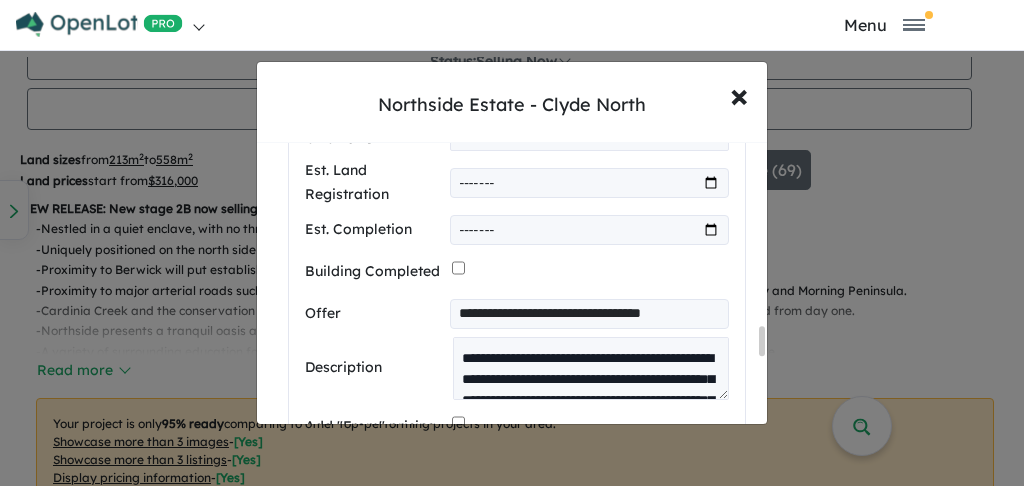 click on "**********" at bounding box center [589, 314] 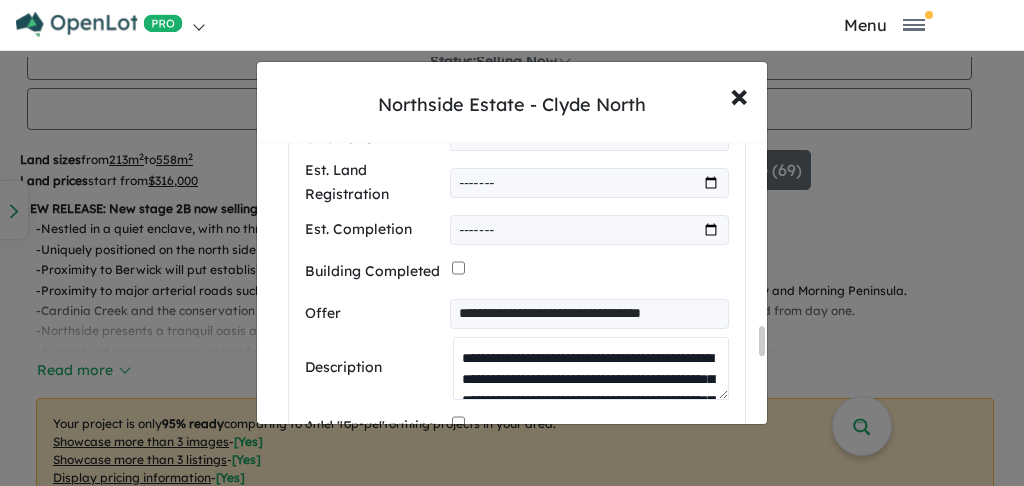 click on "**********" at bounding box center [591, 368] 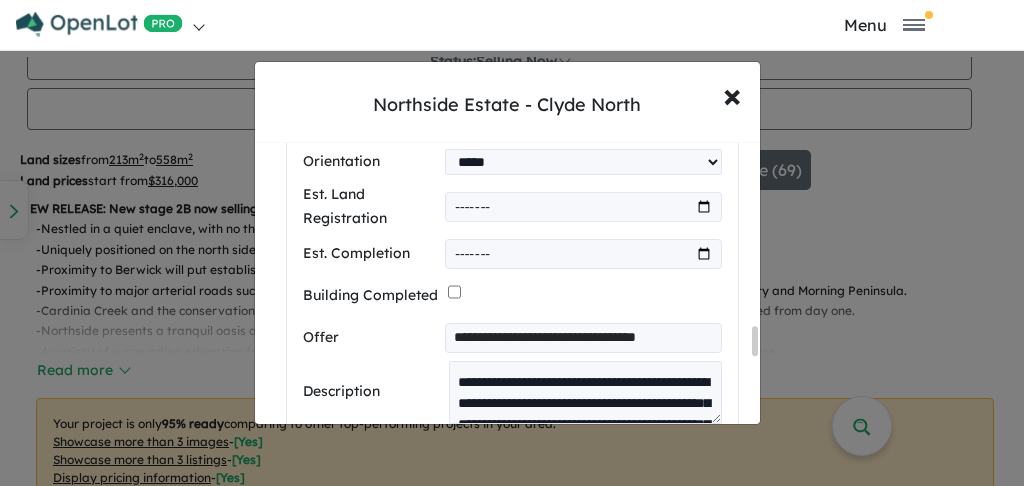 scroll, scrollTop: 200, scrollLeft: 0, axis: vertical 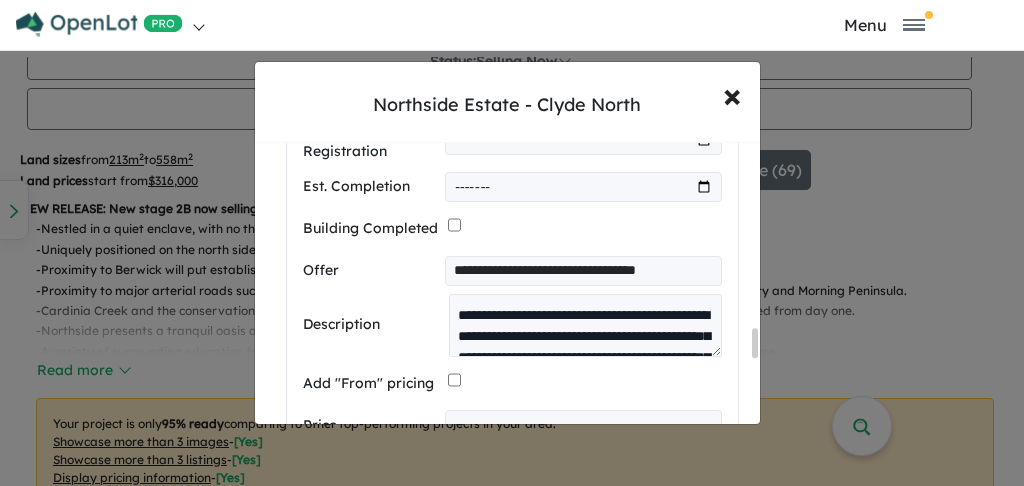 click on "**********" at bounding box center [583, 271] 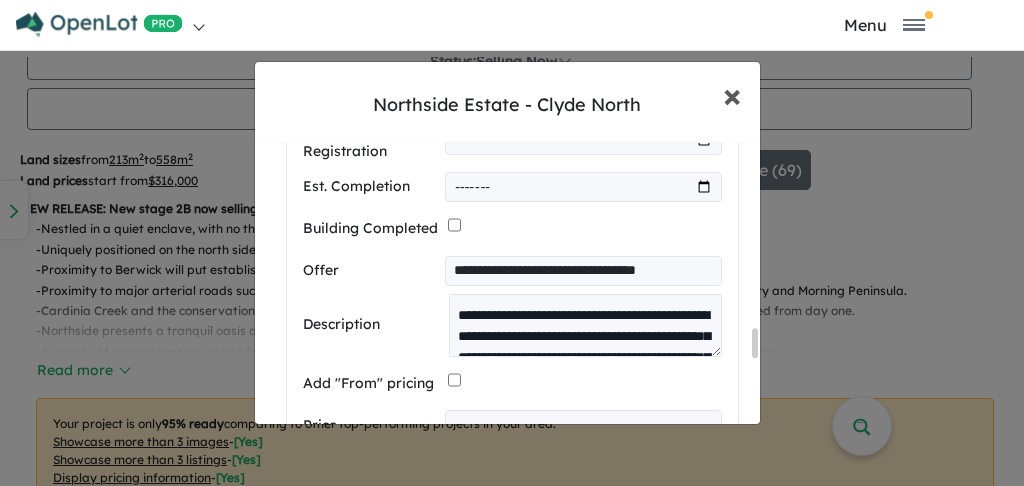 click on "× Close" at bounding box center (732, 95) 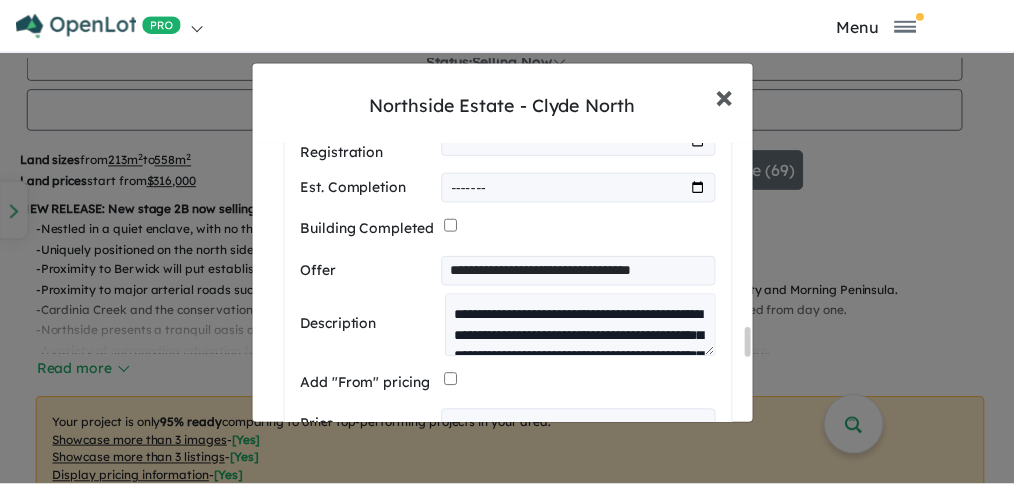 scroll, scrollTop: 0, scrollLeft: 0, axis: both 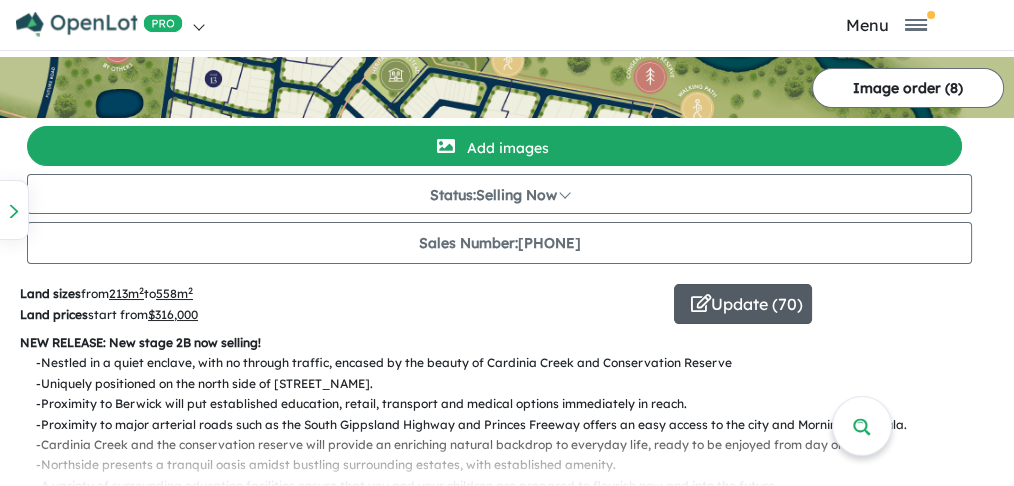 click on "Update ( 70 )" at bounding box center [743, 304] 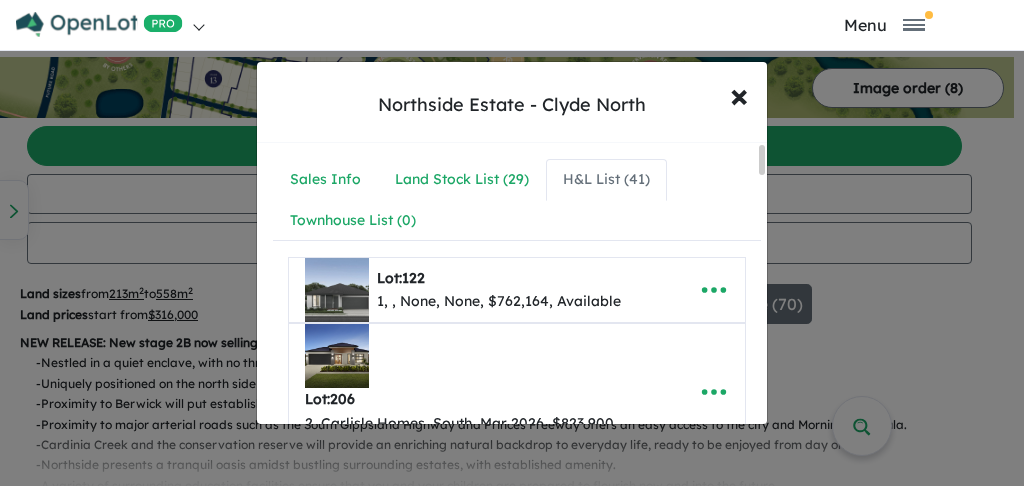 click on "H&L List ( 41 )" at bounding box center [606, 180] 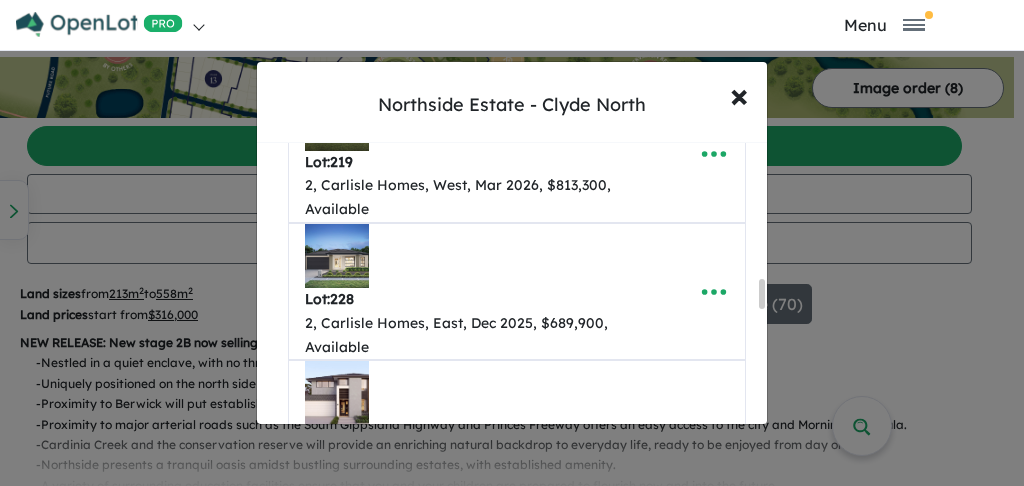 scroll, scrollTop: 5356, scrollLeft: 0, axis: vertical 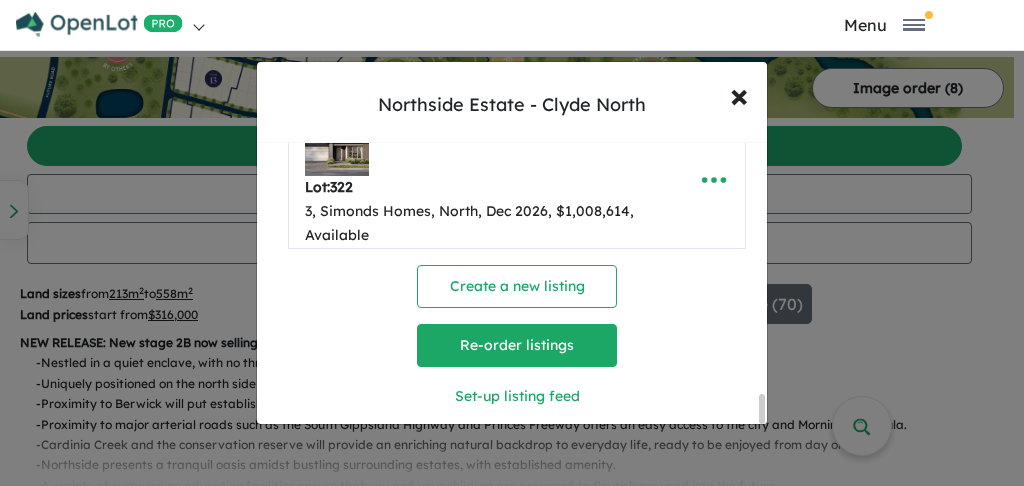 drag, startPoint x: 760, startPoint y: 161, endPoint x: 479, endPoint y: 296, distance: 311.7467 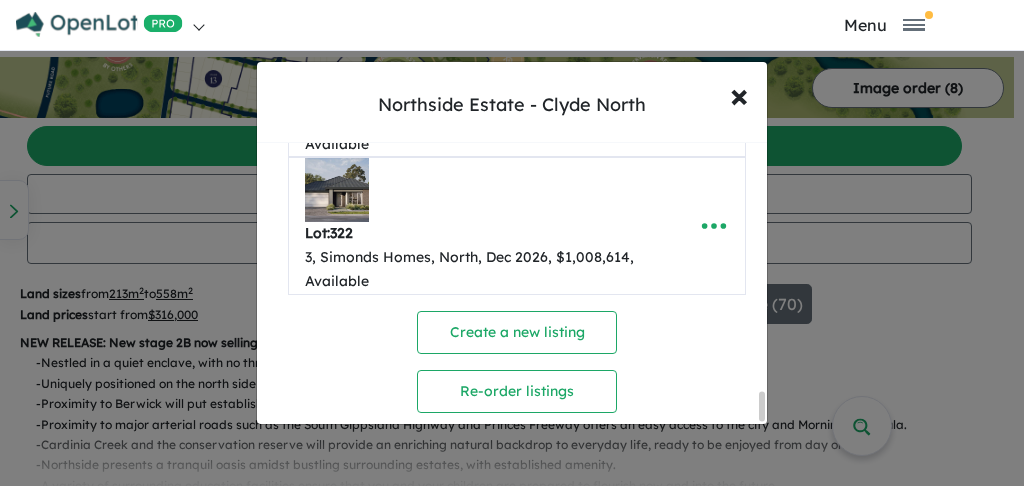 scroll, scrollTop: 5290, scrollLeft: 0, axis: vertical 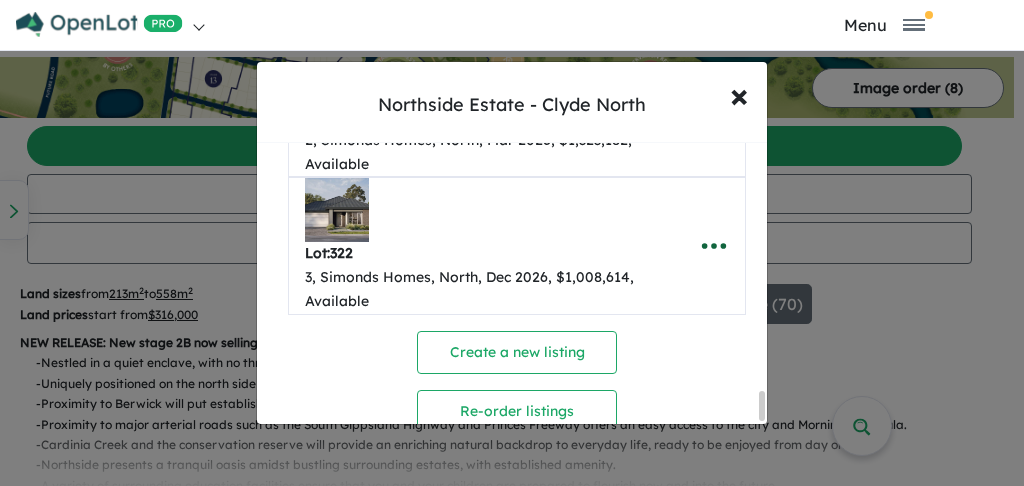 click at bounding box center (714, 246) 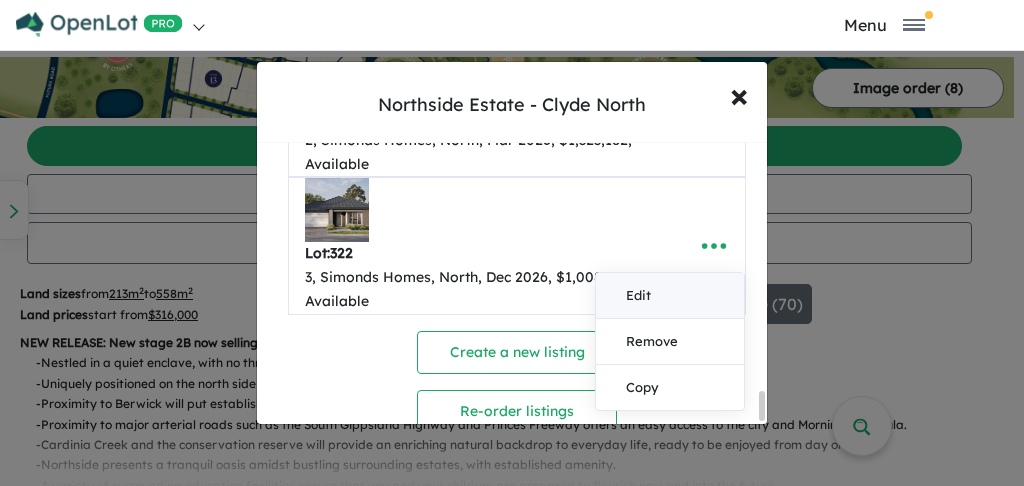 click on "Edit" at bounding box center [670, 296] 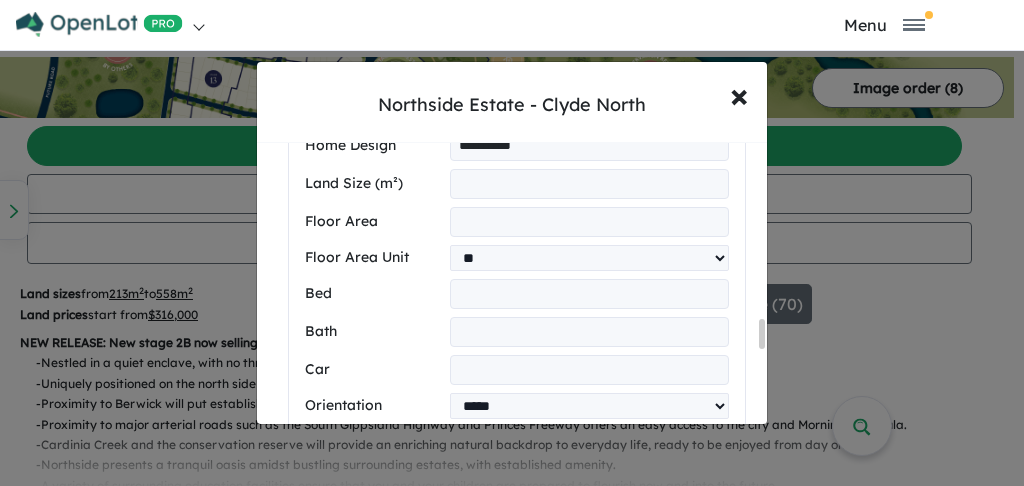 scroll, scrollTop: 5909, scrollLeft: 0, axis: vertical 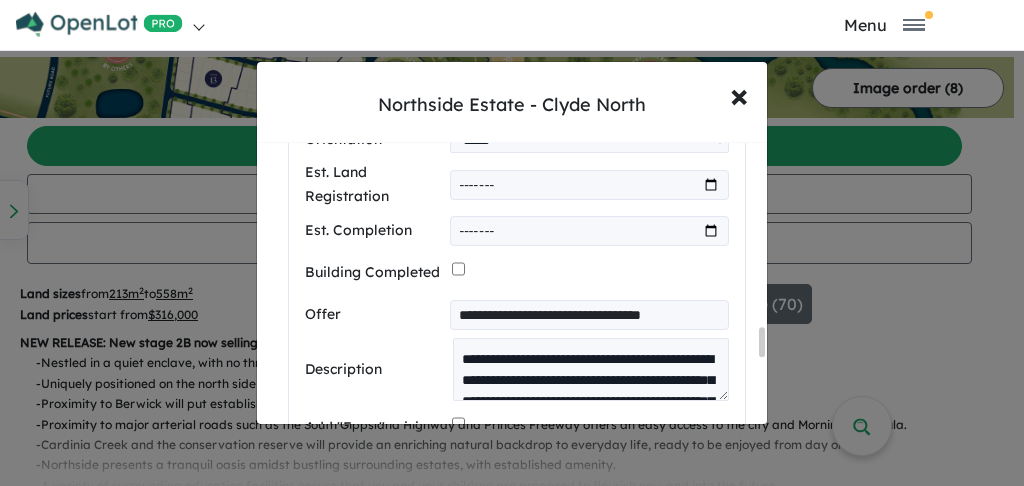 click on "**********" at bounding box center (589, 315) 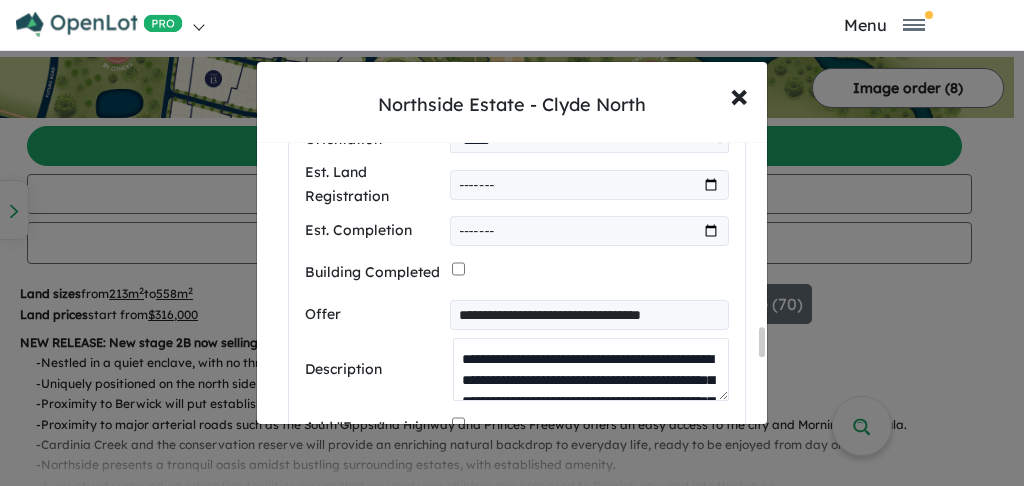 click on "**********" at bounding box center [591, 369] 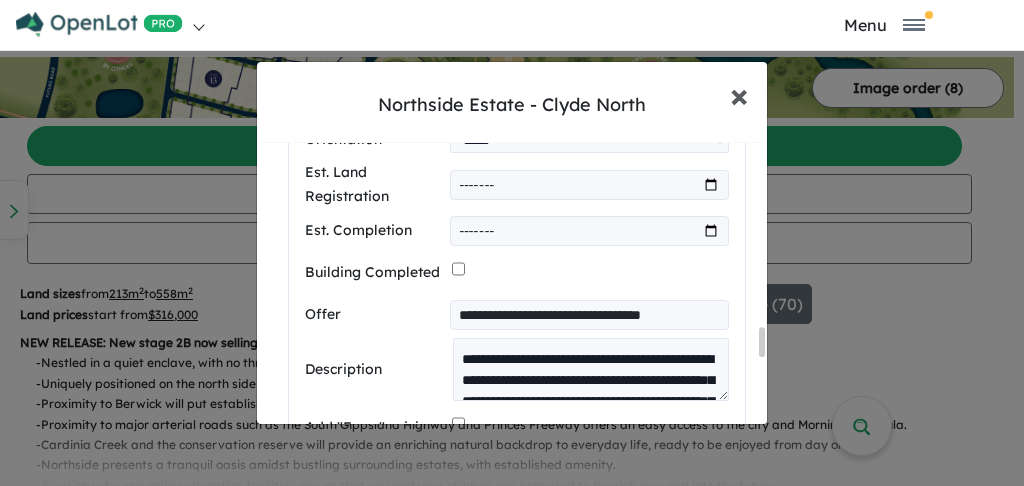 click on "×" at bounding box center [739, 94] 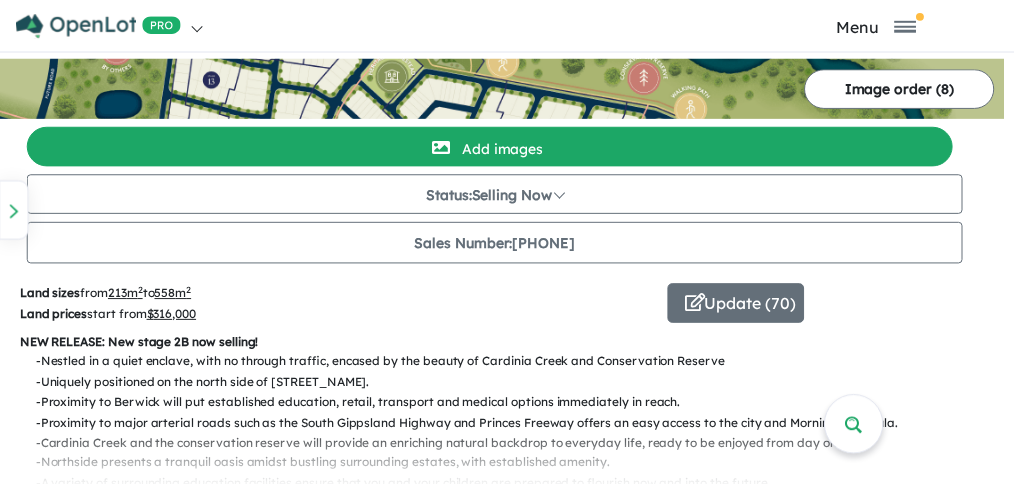 scroll, scrollTop: 0, scrollLeft: 0, axis: both 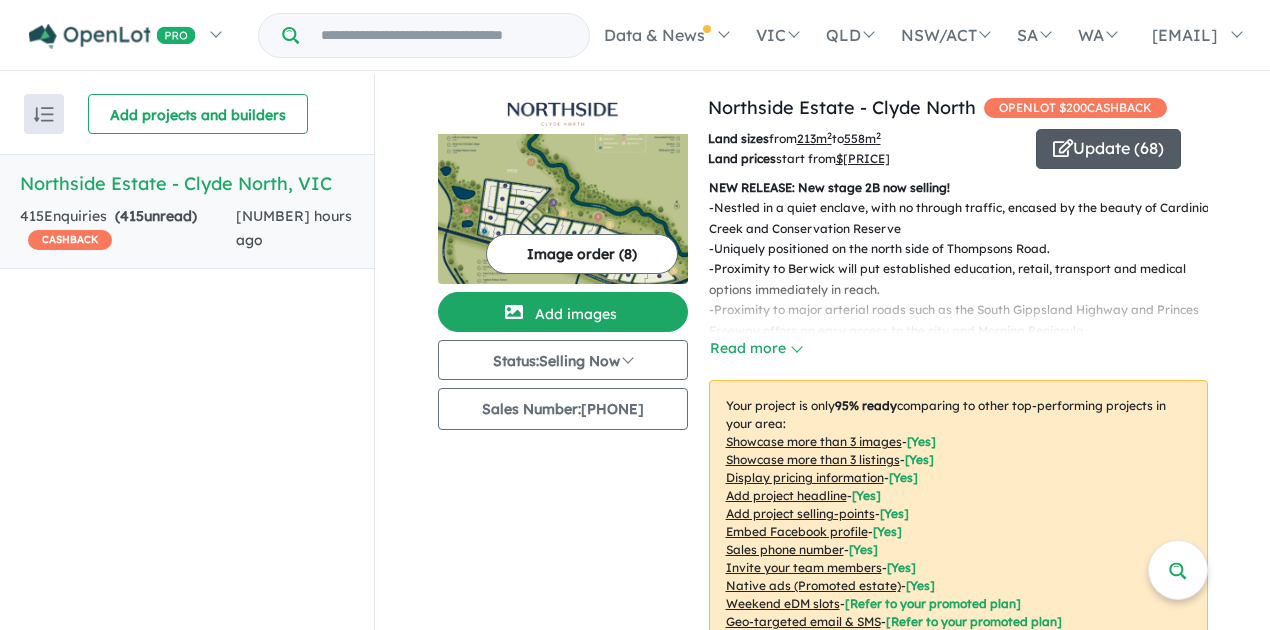 click on "Update ( 68 )" at bounding box center [1108, 149] 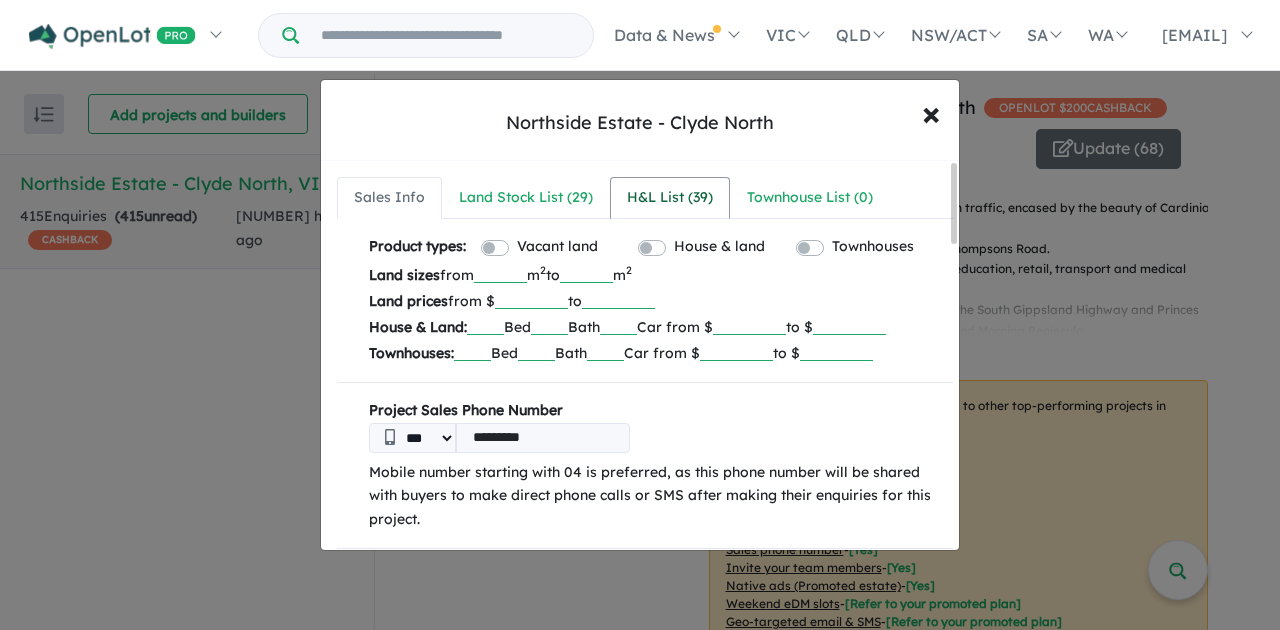 click on "H&L List ( 39 )" at bounding box center [670, 198] 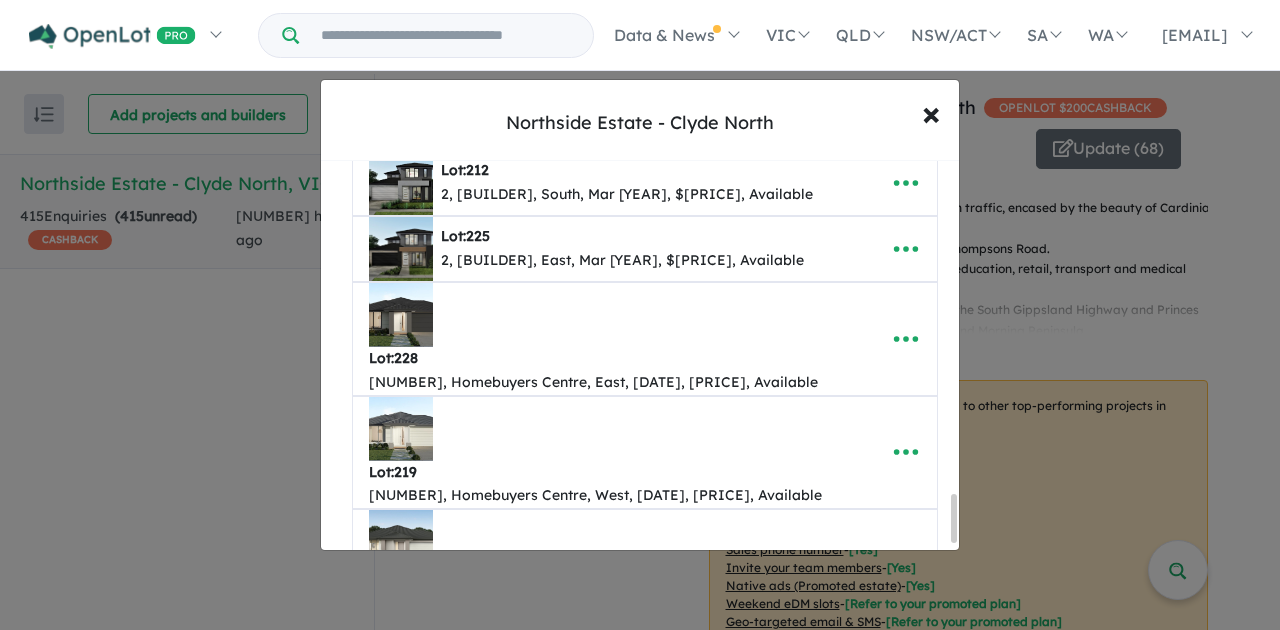 scroll, scrollTop: 2732, scrollLeft: 0, axis: vertical 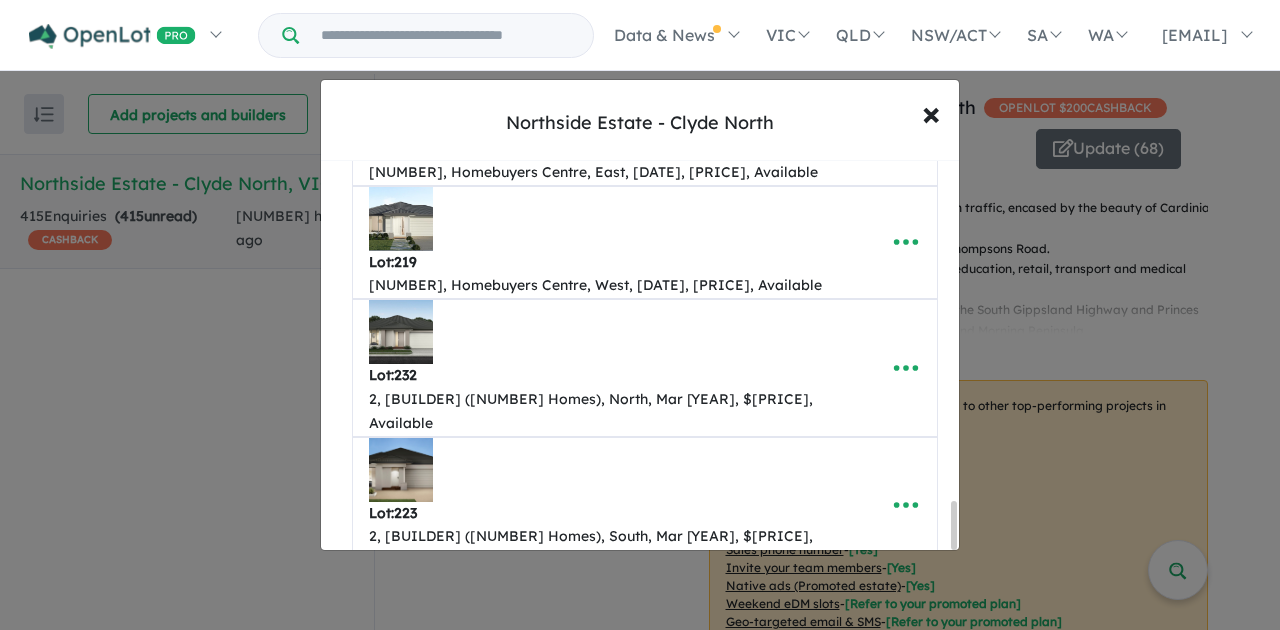 drag, startPoint x: 956, startPoint y: 190, endPoint x: 932, endPoint y: 529, distance: 339.8485 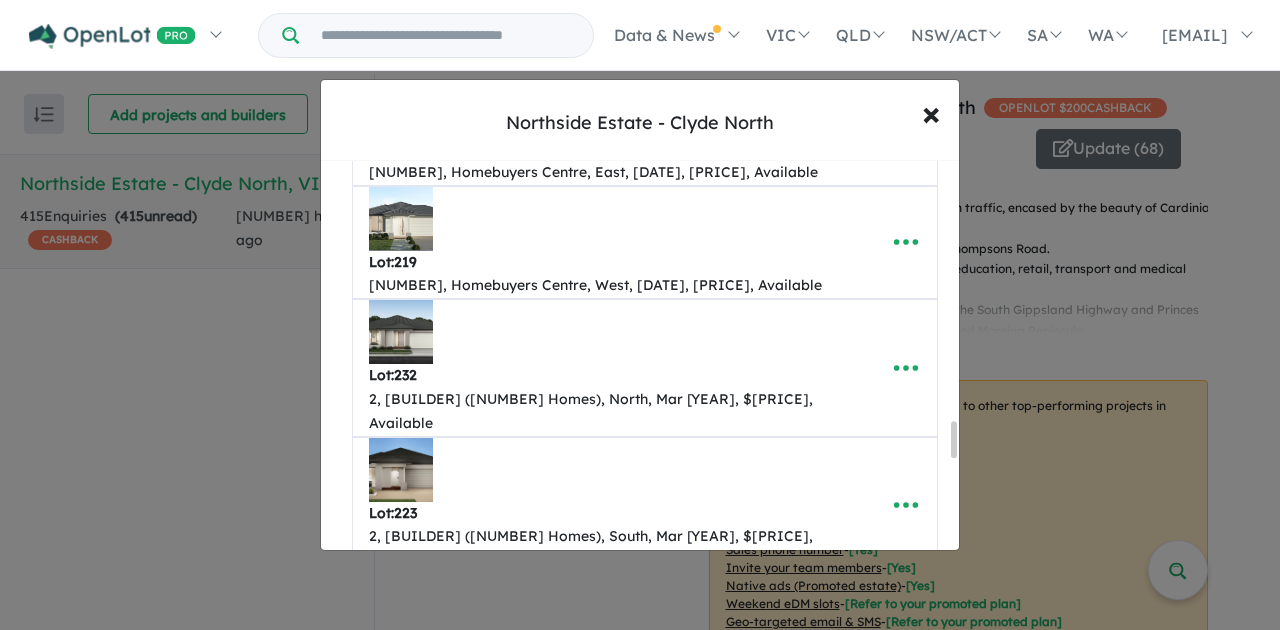 scroll, scrollTop: 2806, scrollLeft: 0, axis: vertical 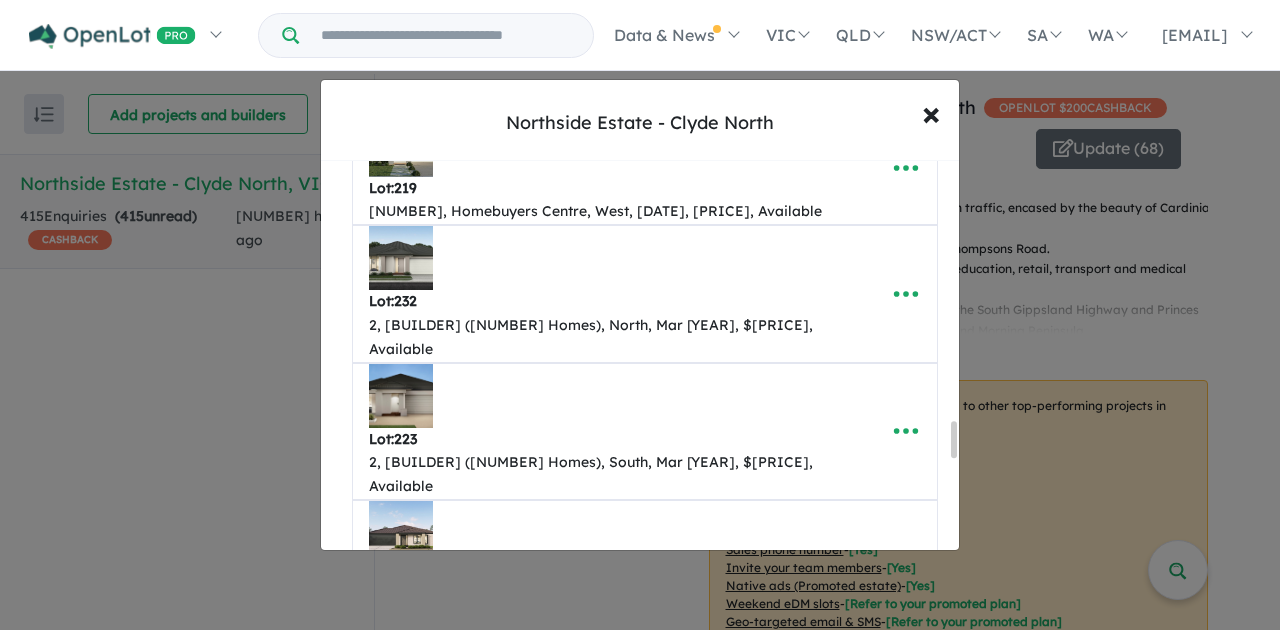 click at bounding box center (738, 1004) 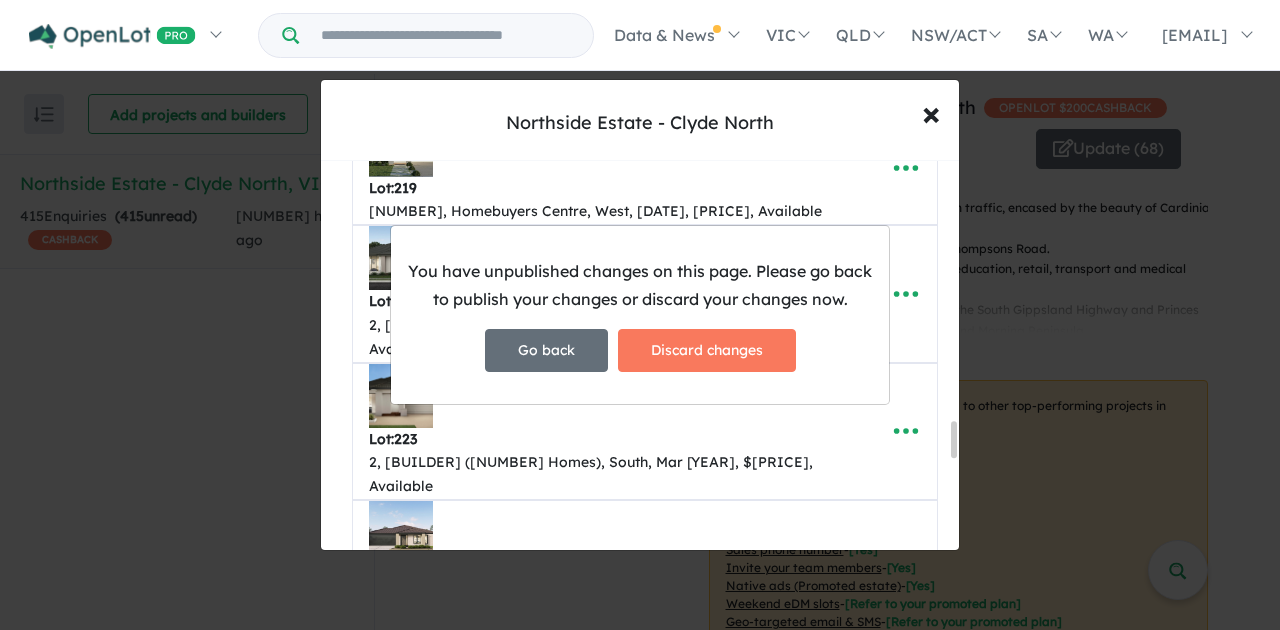 click on "Go back" at bounding box center (546, 350) 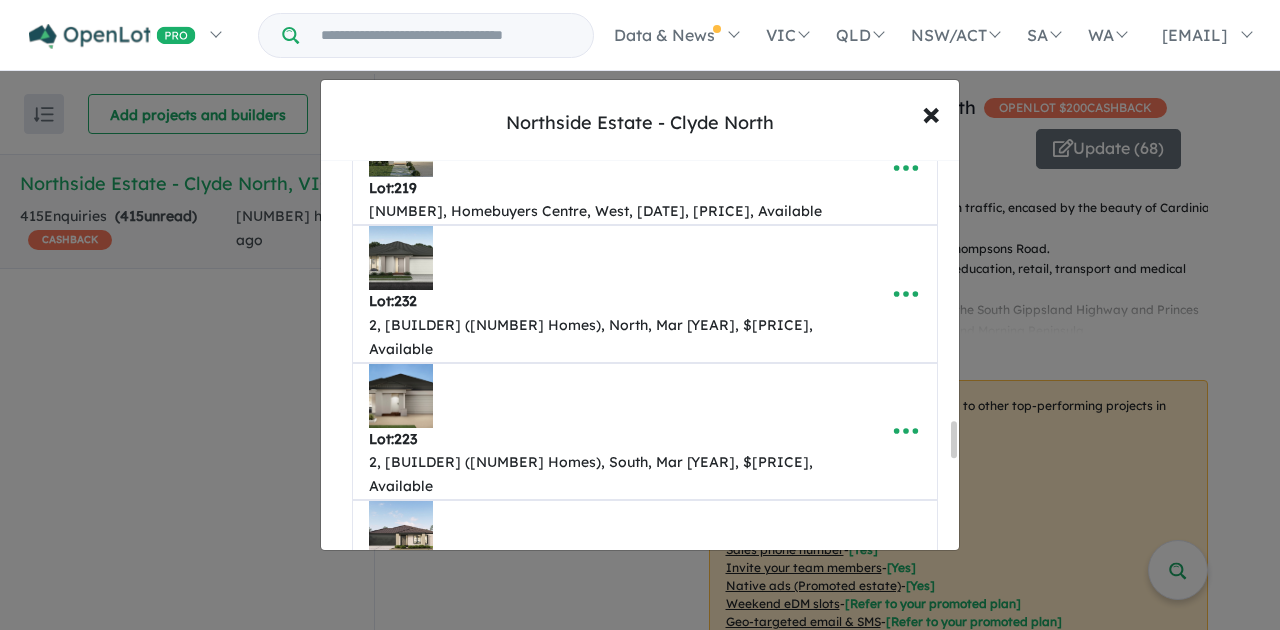 click on "**" at bounding box center (738, 1080) 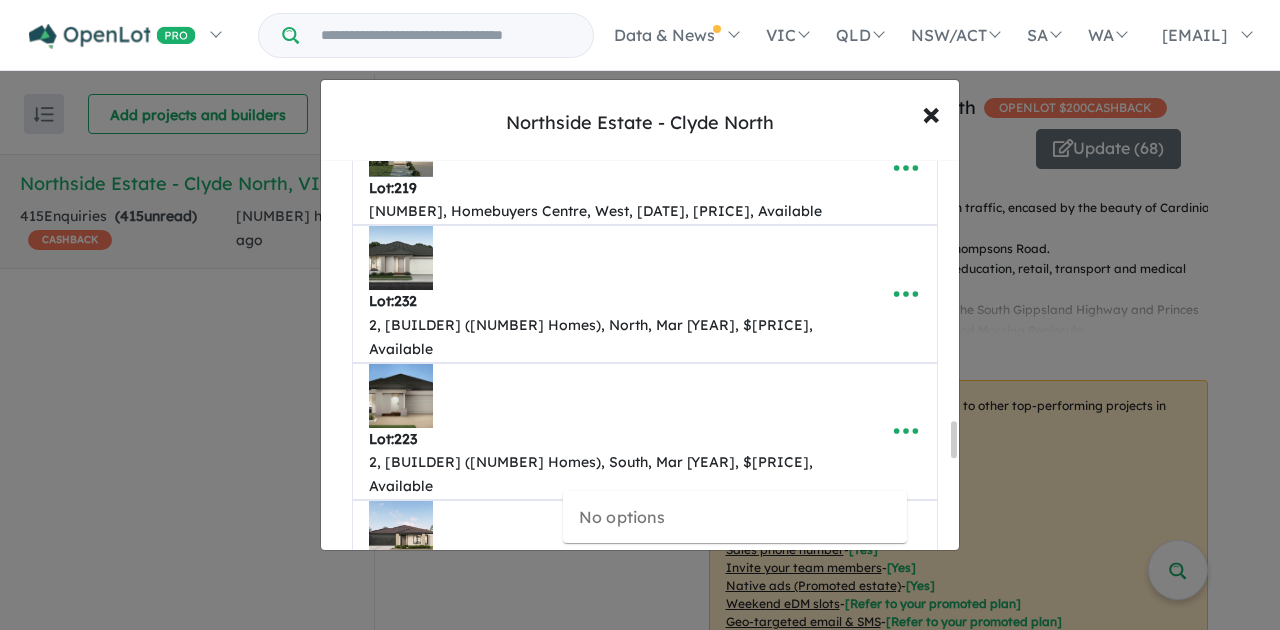 click at bounding box center [711, 1118] 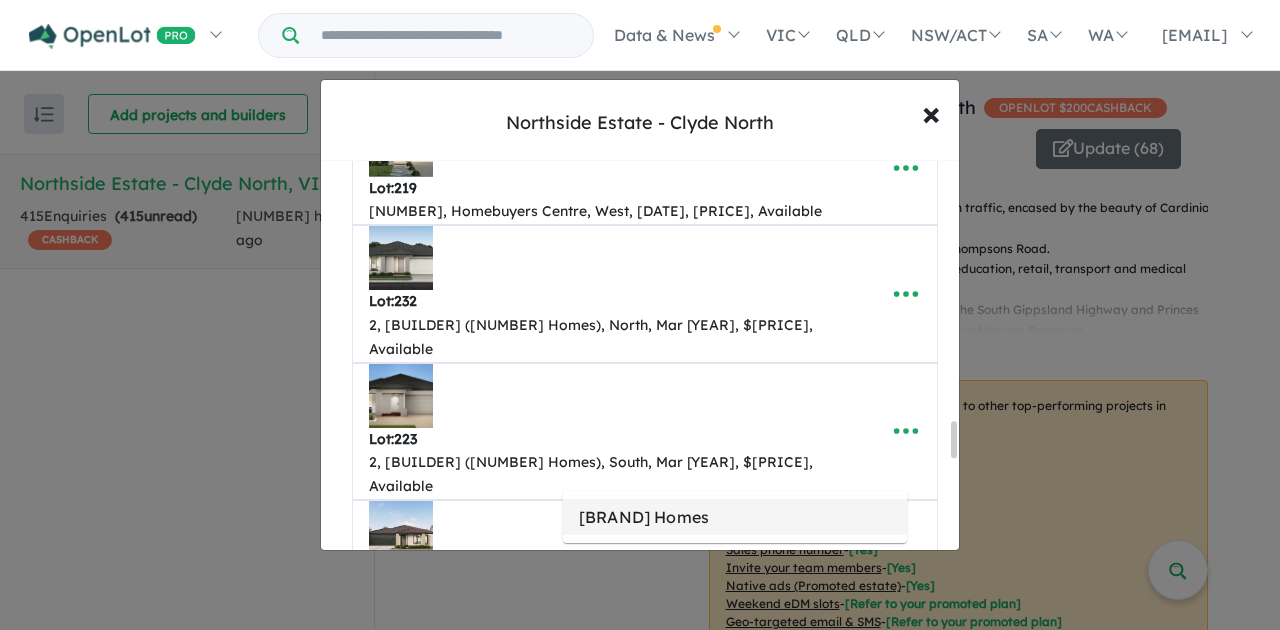 click on "[BRAND] Homes" at bounding box center (735, 517) 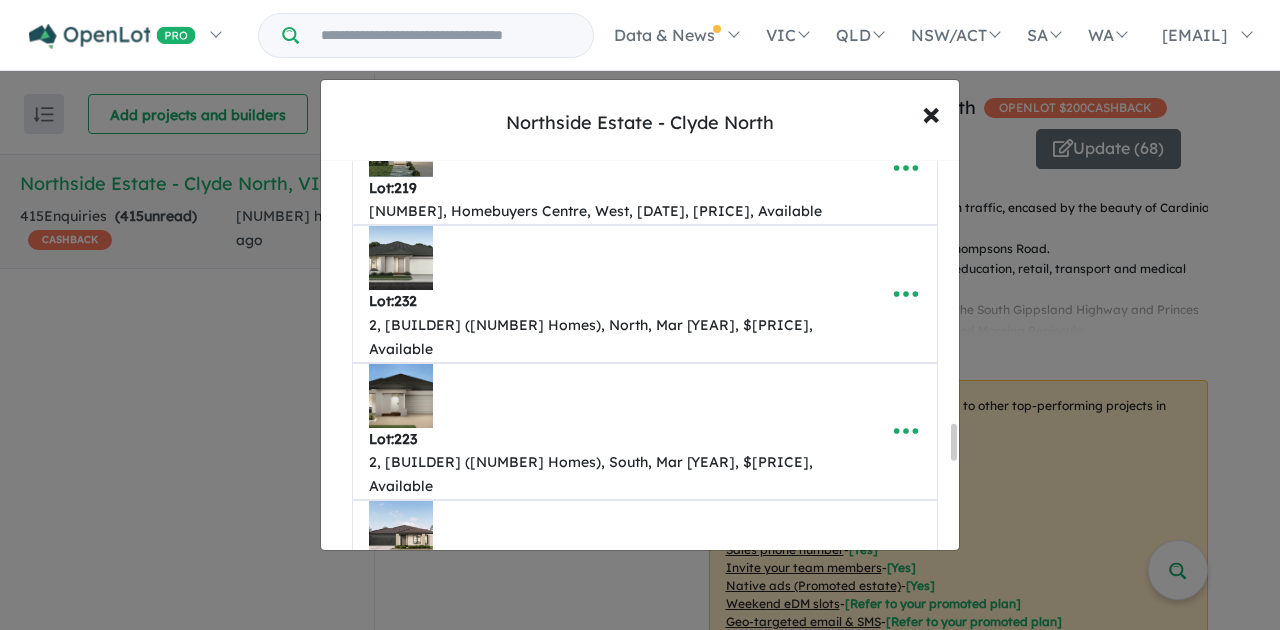 scroll, scrollTop: 2939, scrollLeft: 0, axis: vertical 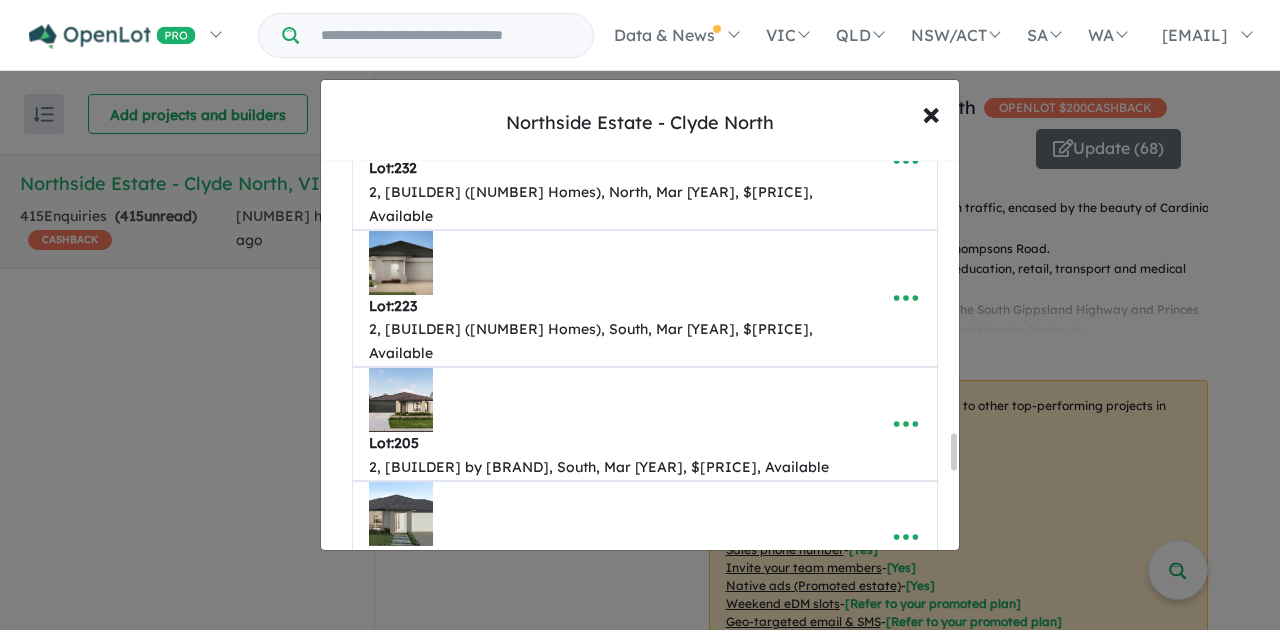 type on "**********" 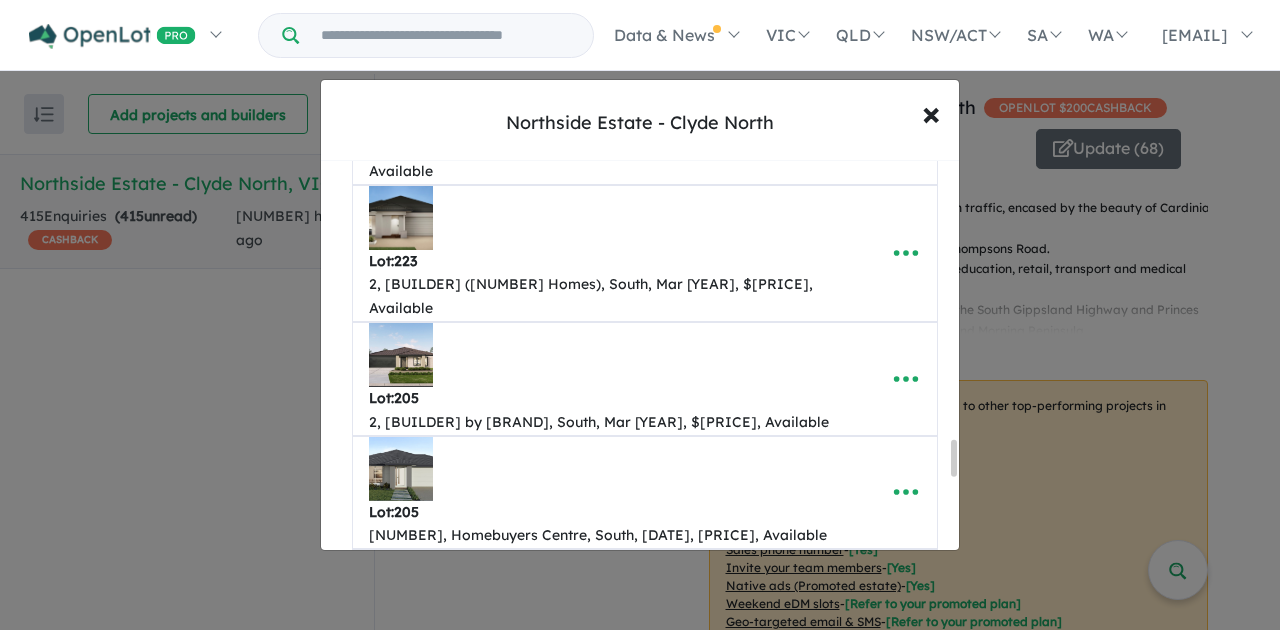 scroll, scrollTop: 3006, scrollLeft: 0, axis: vertical 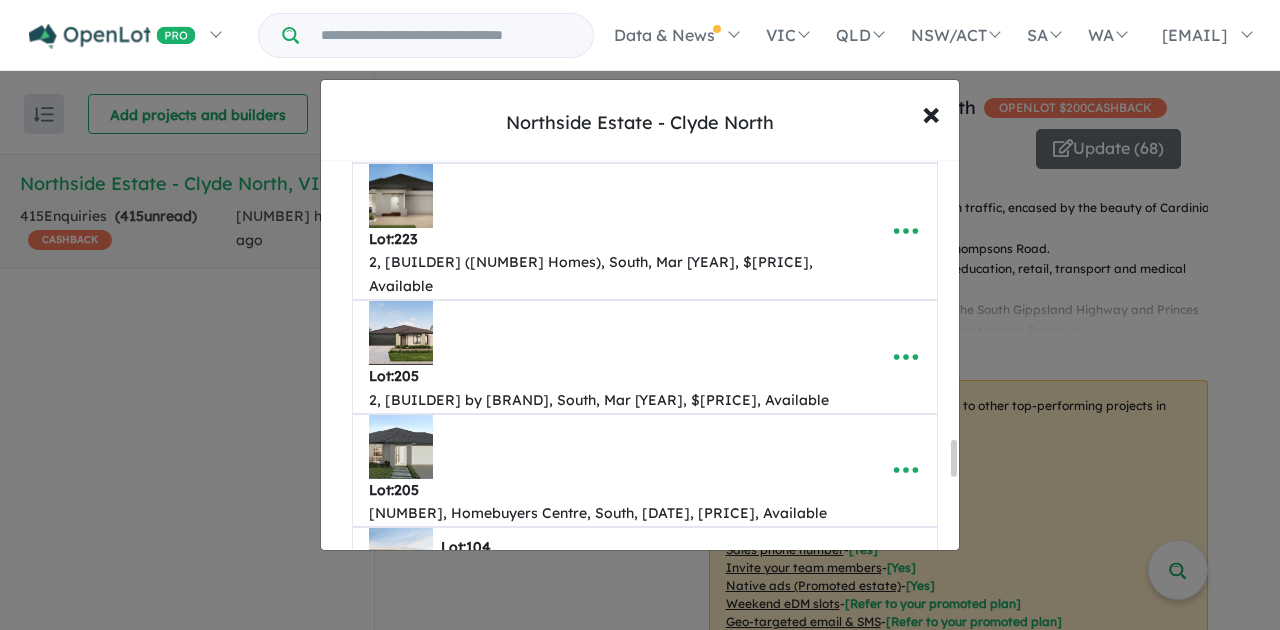 type on "**" 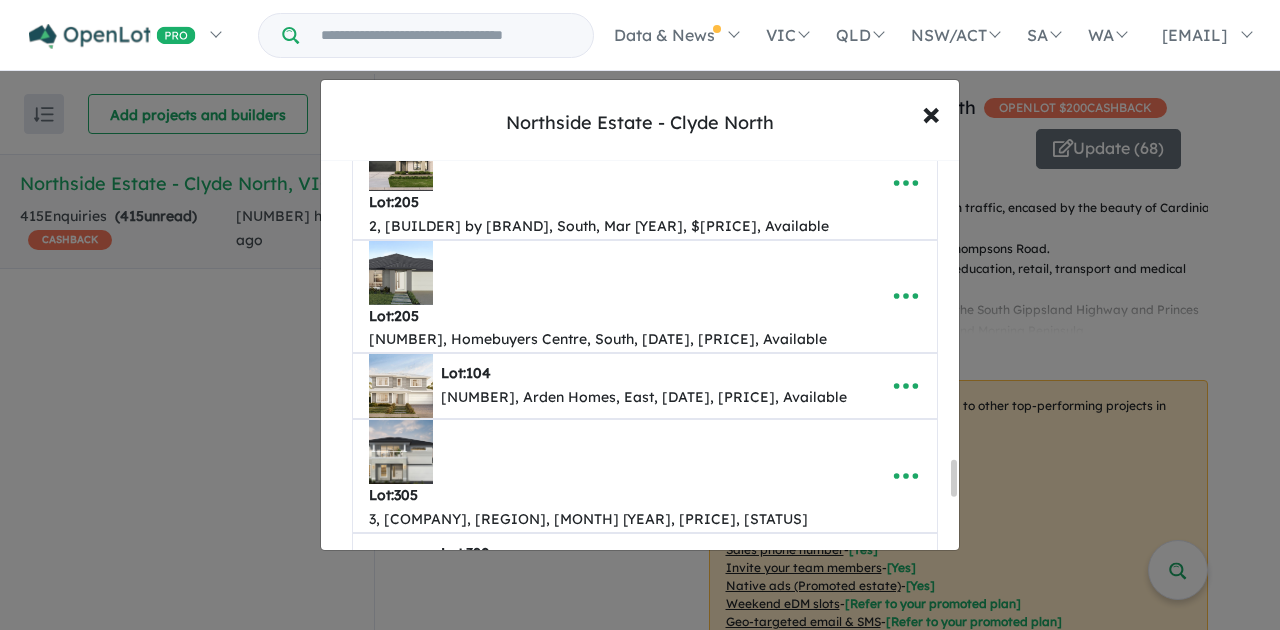 scroll, scrollTop: 3256, scrollLeft: 0, axis: vertical 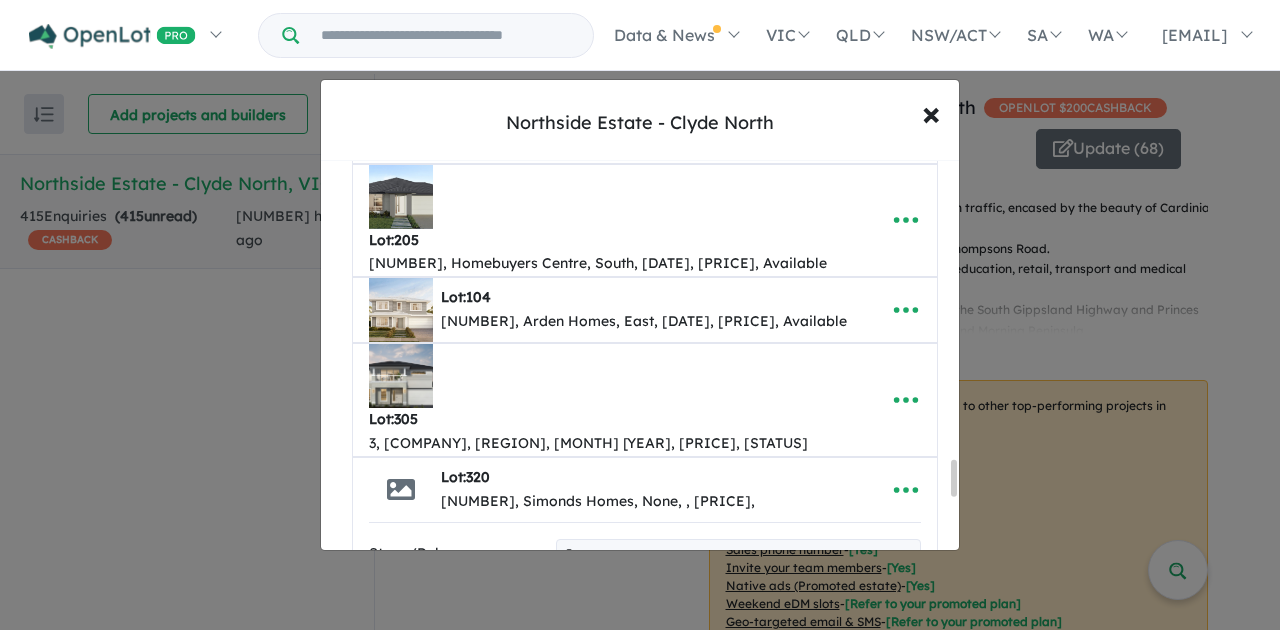 drag, startPoint x: 954, startPoint y: 454, endPoint x: 952, endPoint y: 477, distance: 23.086792 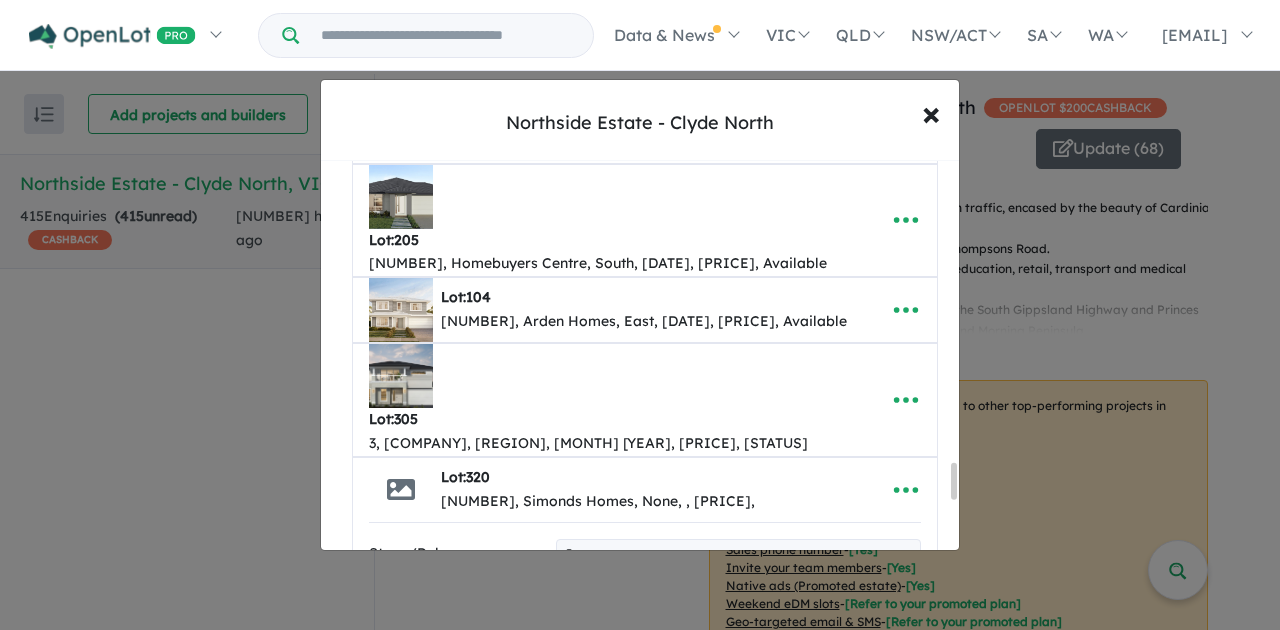 type on "*" 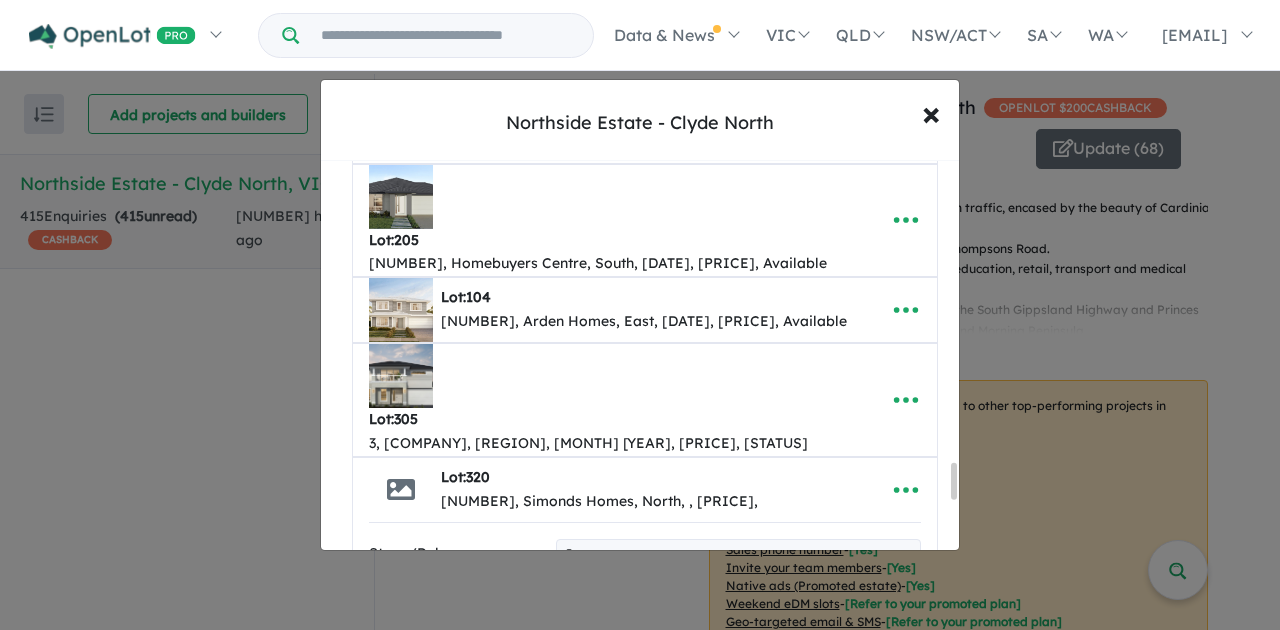 click at bounding box center (738, 1003) 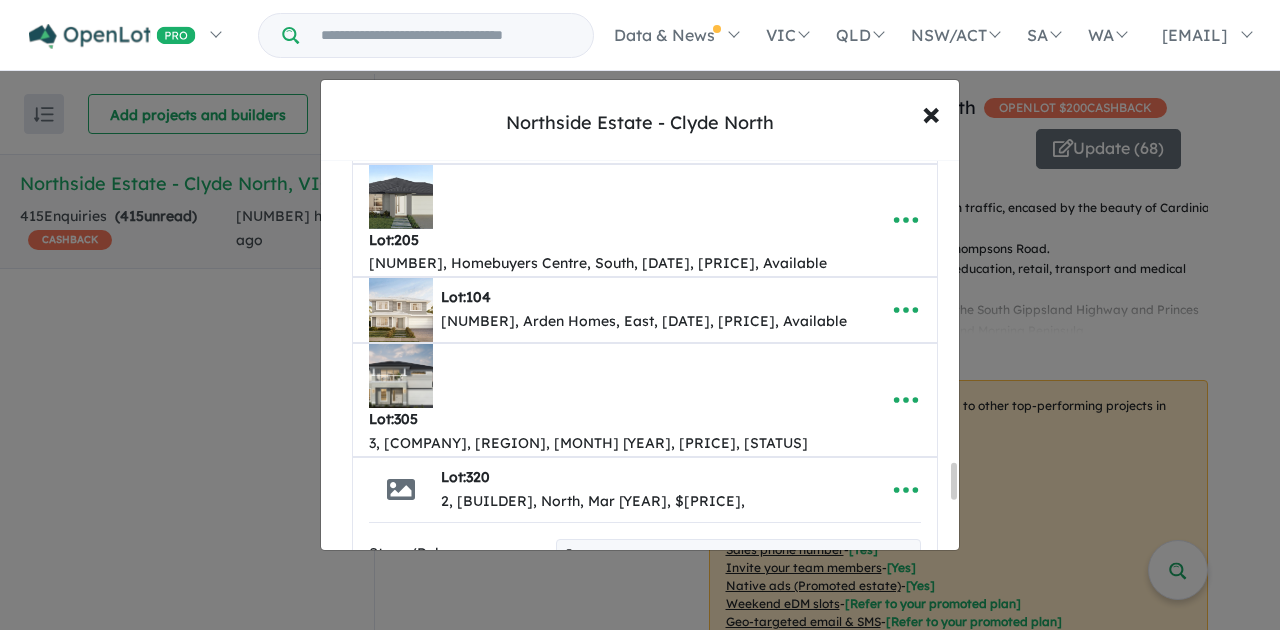 click at bounding box center [738, 1041] 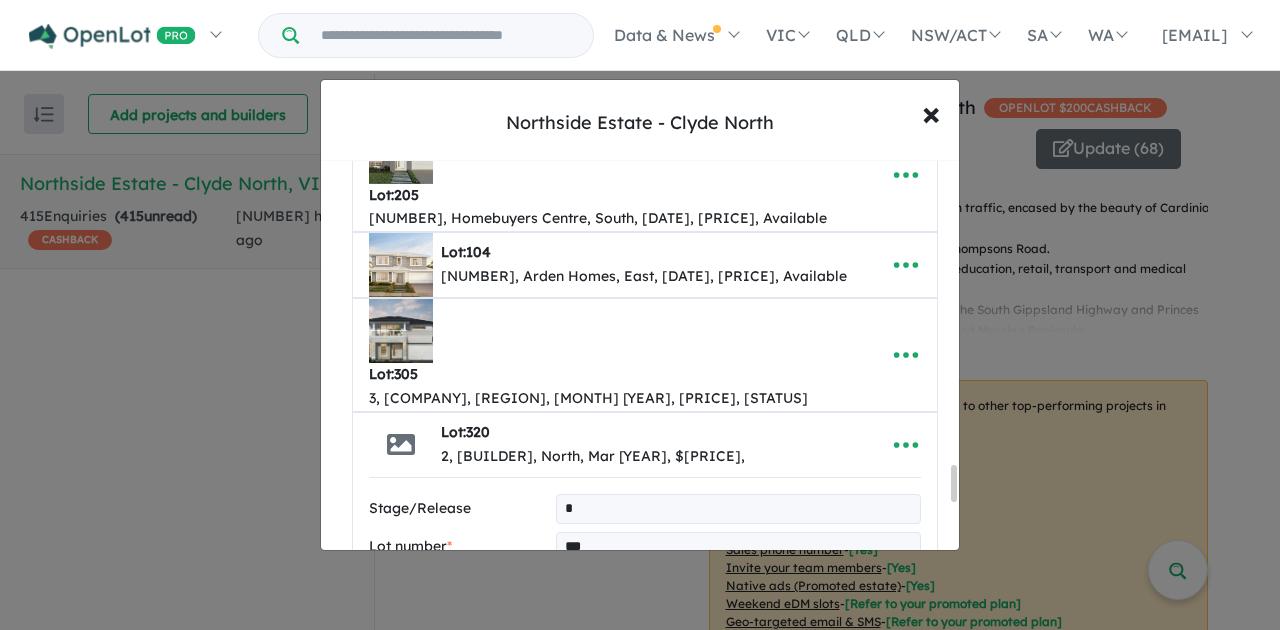 scroll, scrollTop: 3322, scrollLeft: 0, axis: vertical 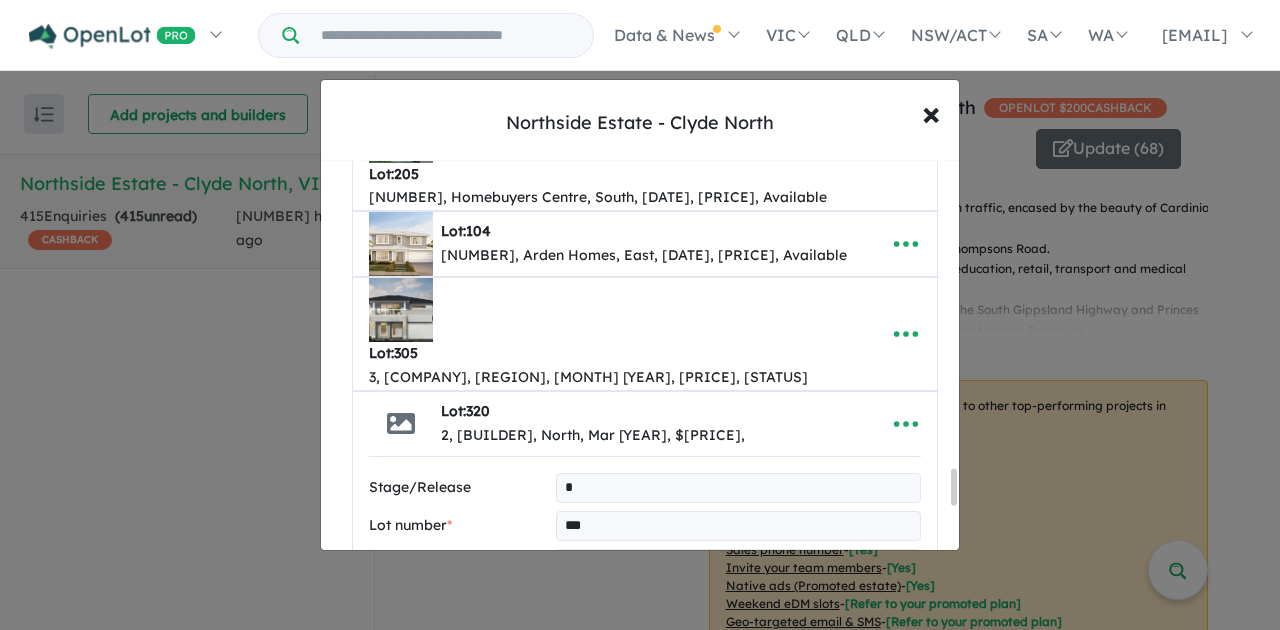 click at bounding box center [738, 1059] 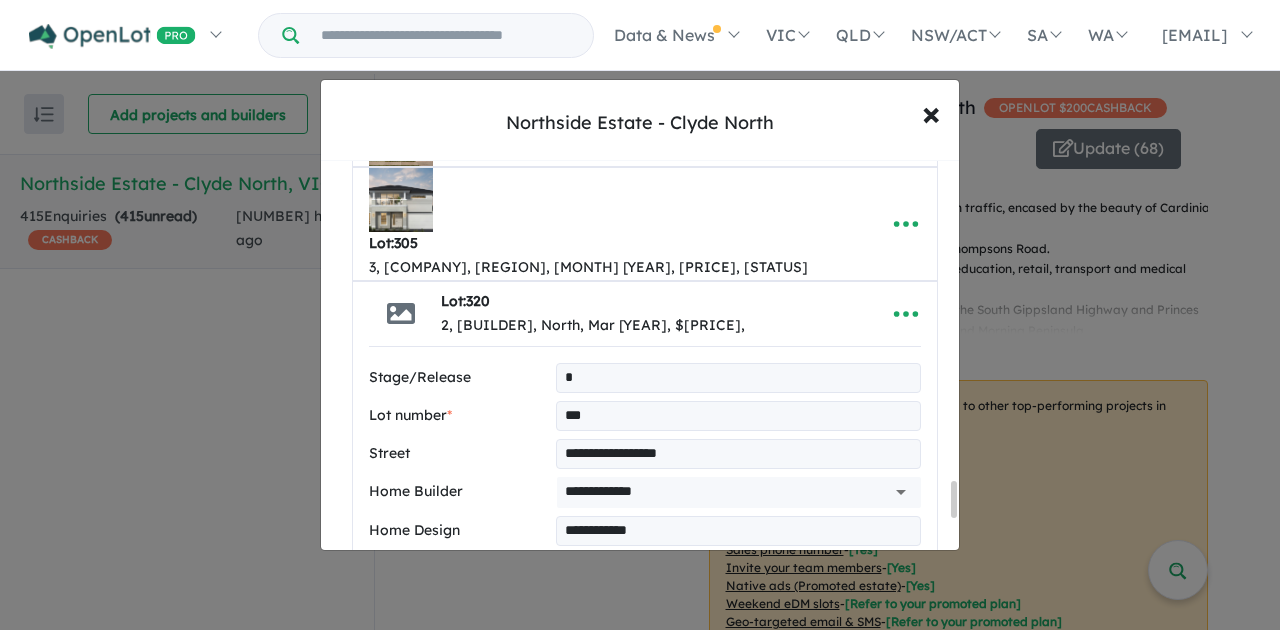 scroll, scrollTop: 3456, scrollLeft: 0, axis: vertical 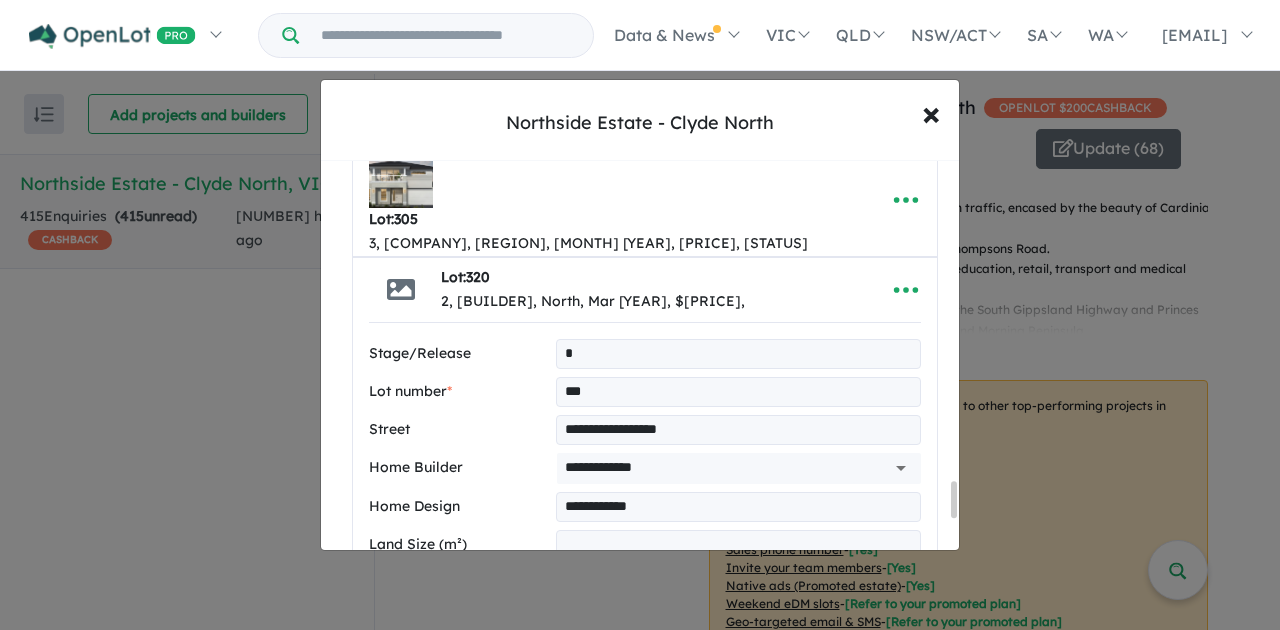 type on "**********" 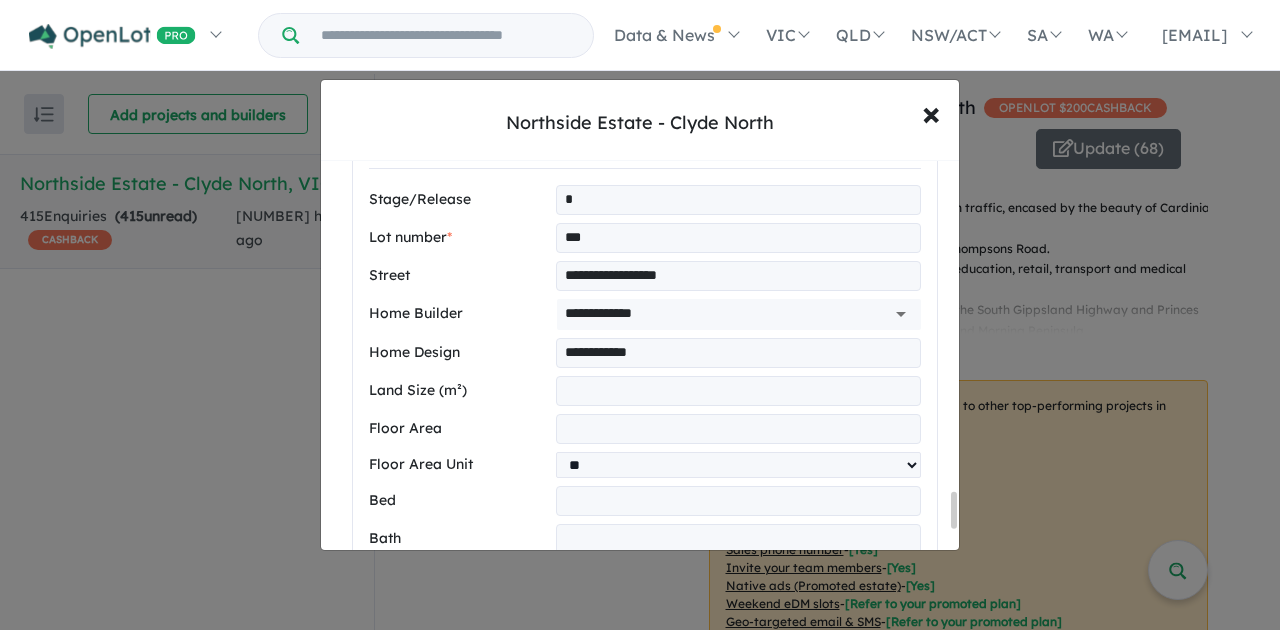scroll, scrollTop: 3656, scrollLeft: 0, axis: vertical 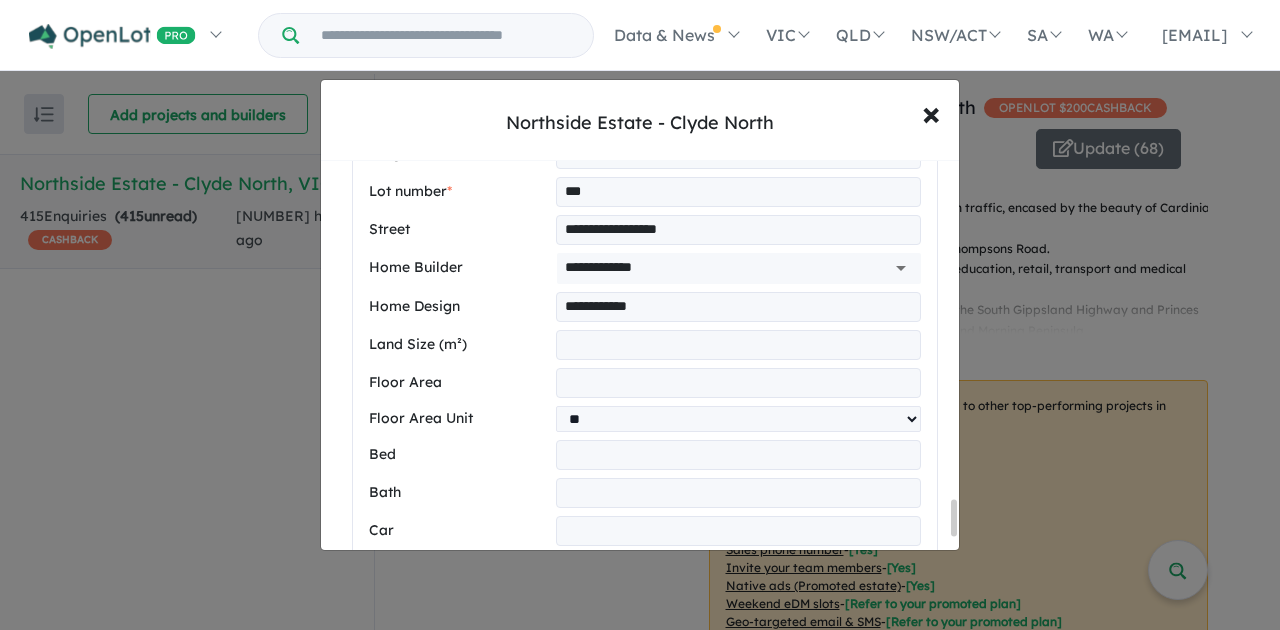 type on "*******" 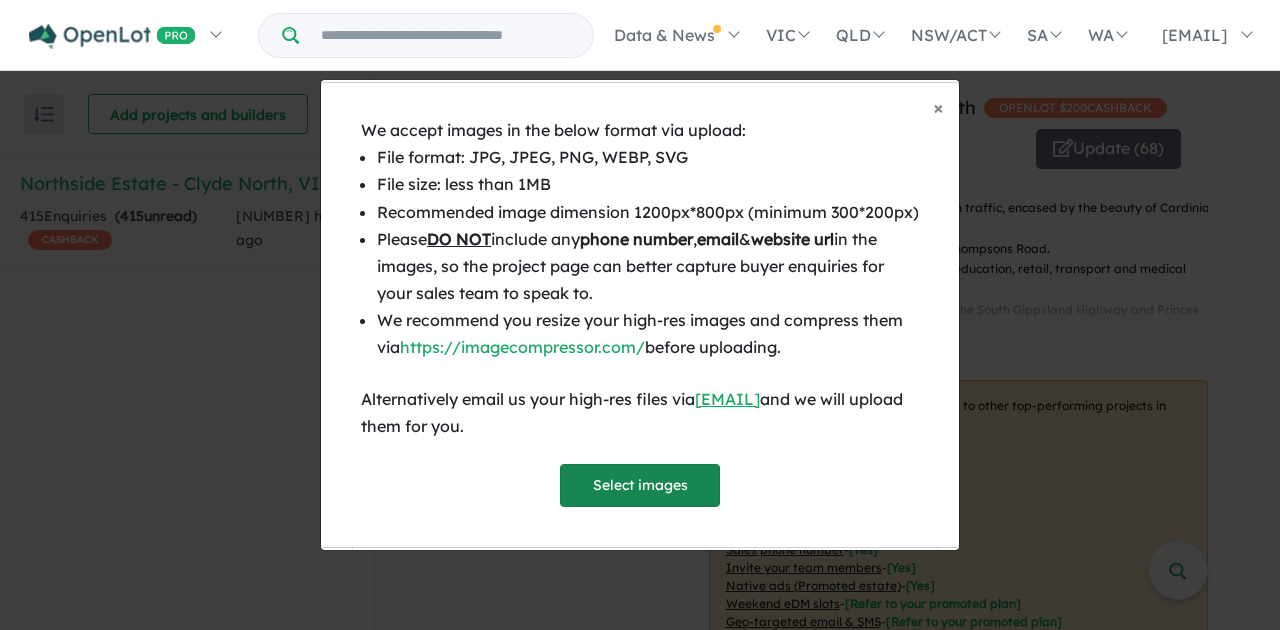 click on "Select images" at bounding box center (640, 485) 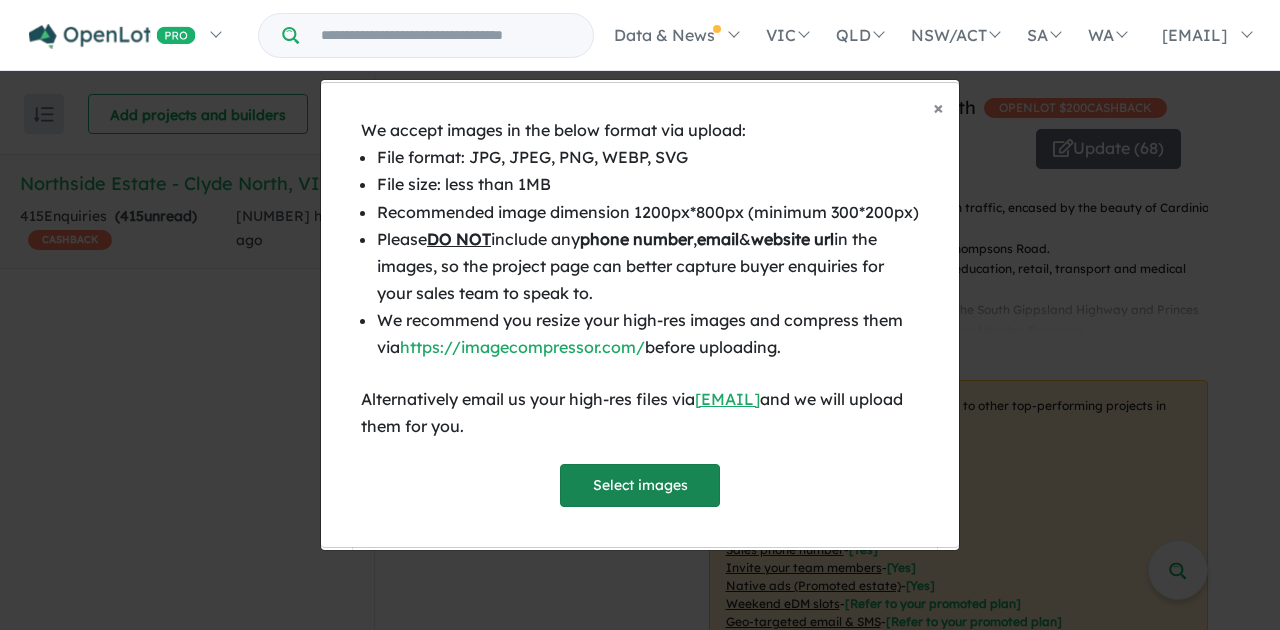 scroll, scrollTop: 3974, scrollLeft: 0, axis: vertical 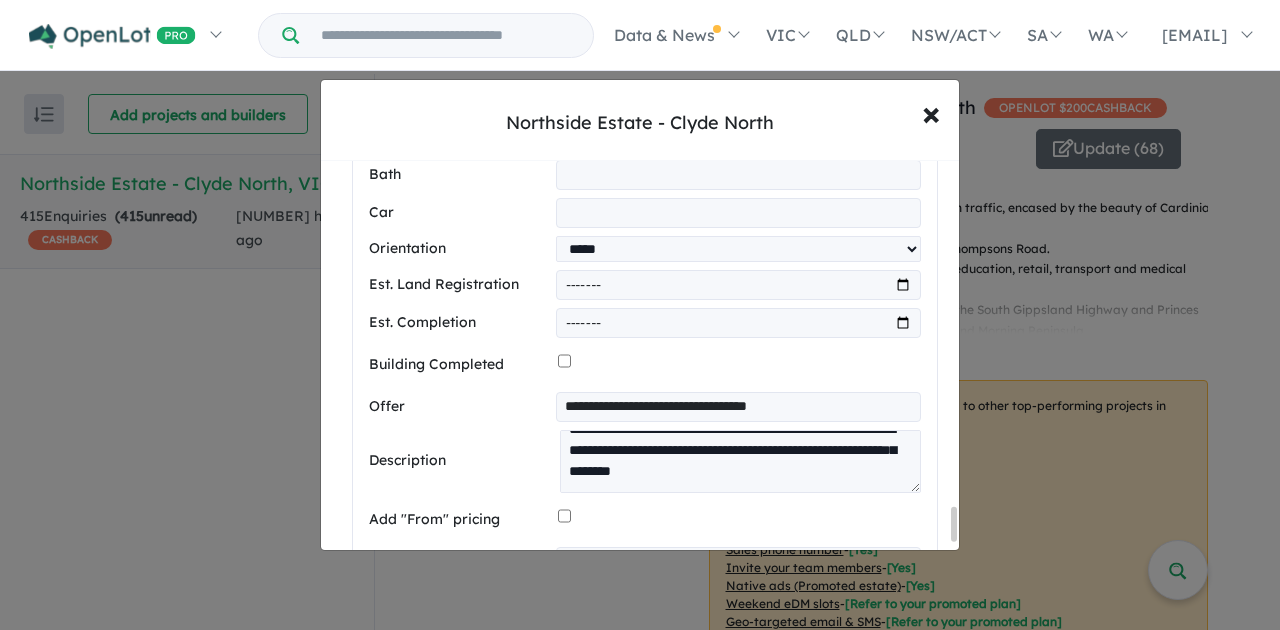 click on "Add image" at bounding box center [603, 996] 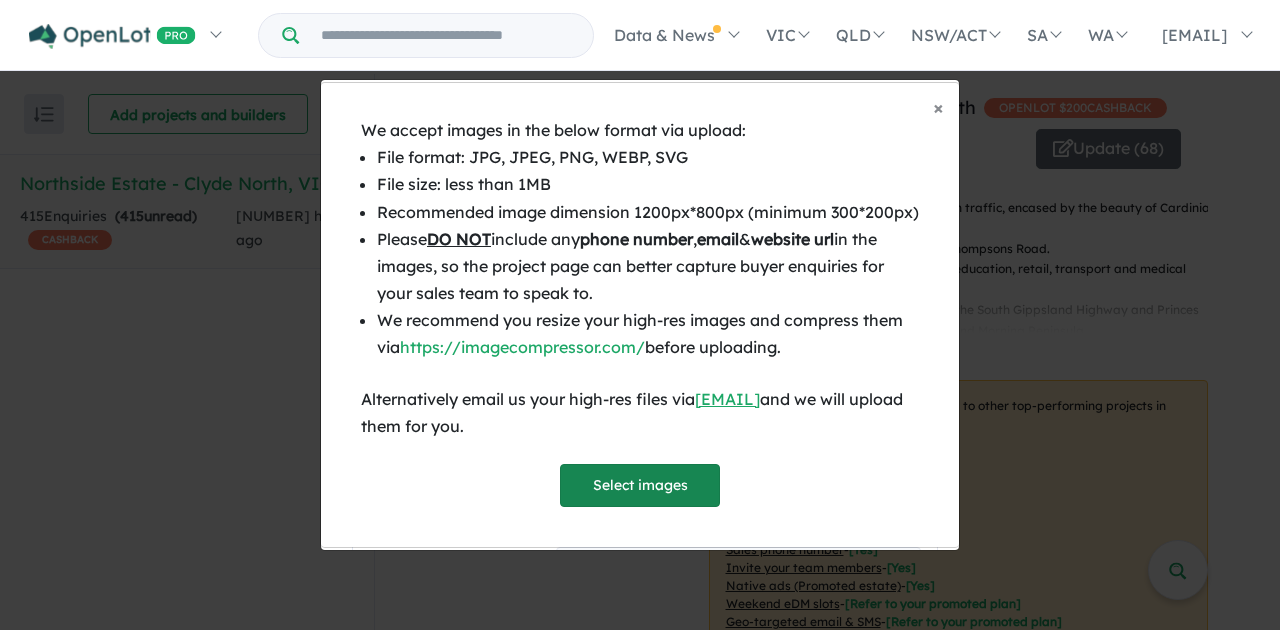 click on "Select images" at bounding box center (640, 485) 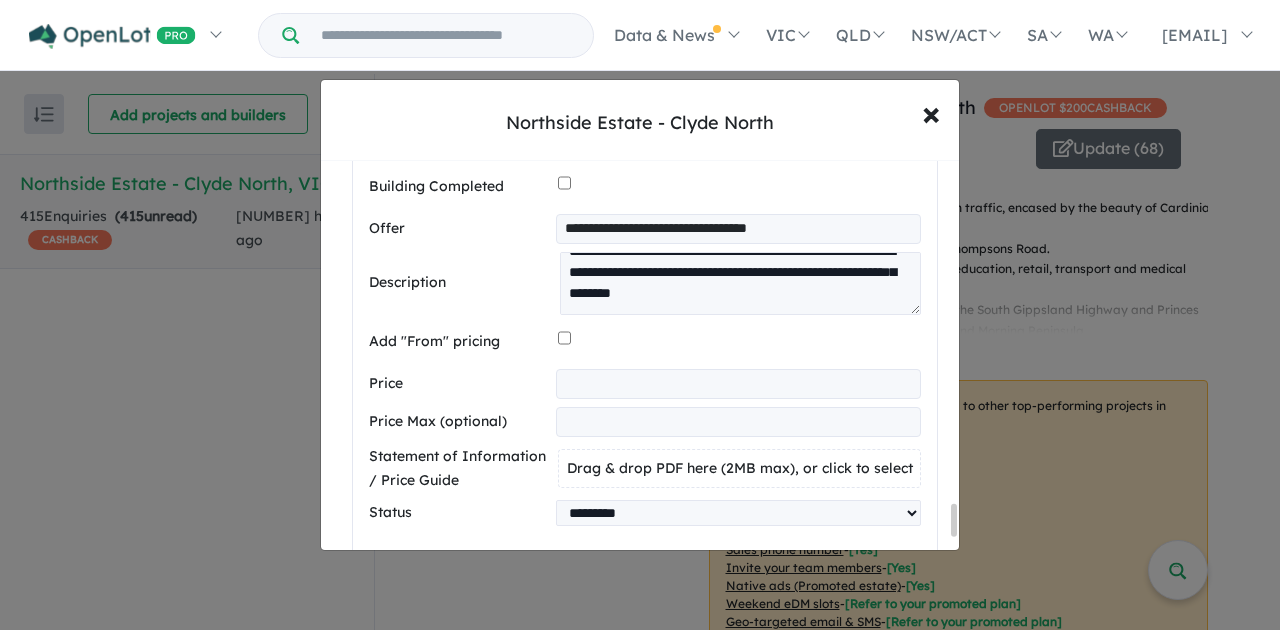 scroll, scrollTop: 4175, scrollLeft: 0, axis: vertical 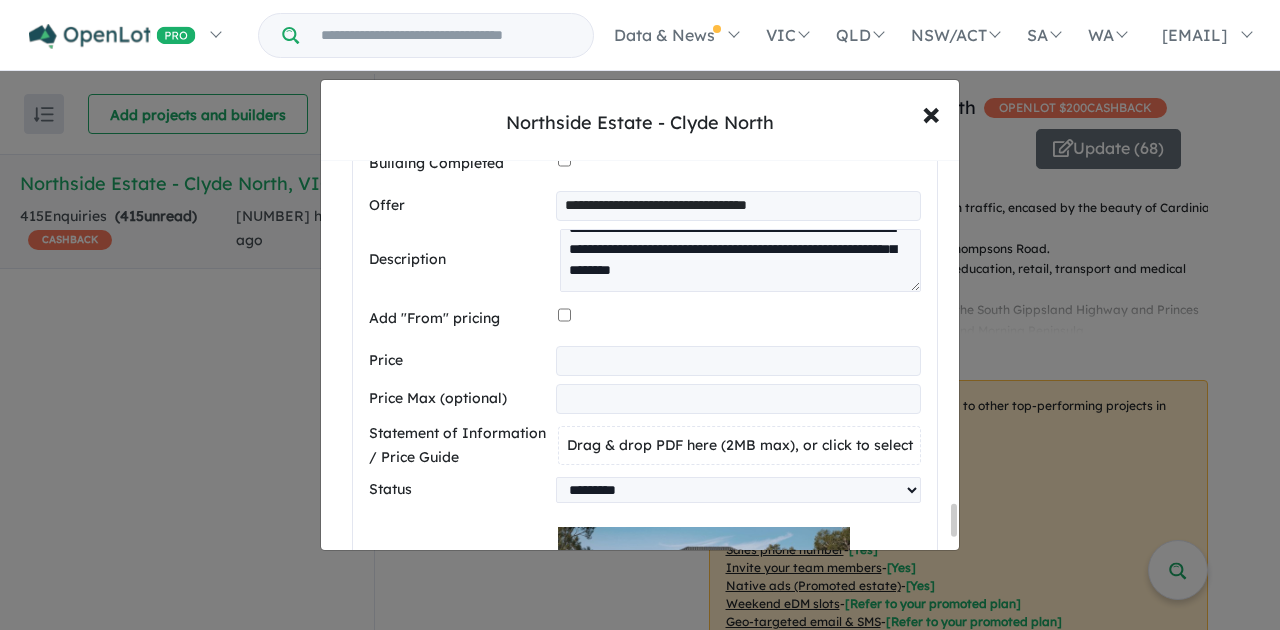 click on "Add image" at bounding box center (603, 1063) 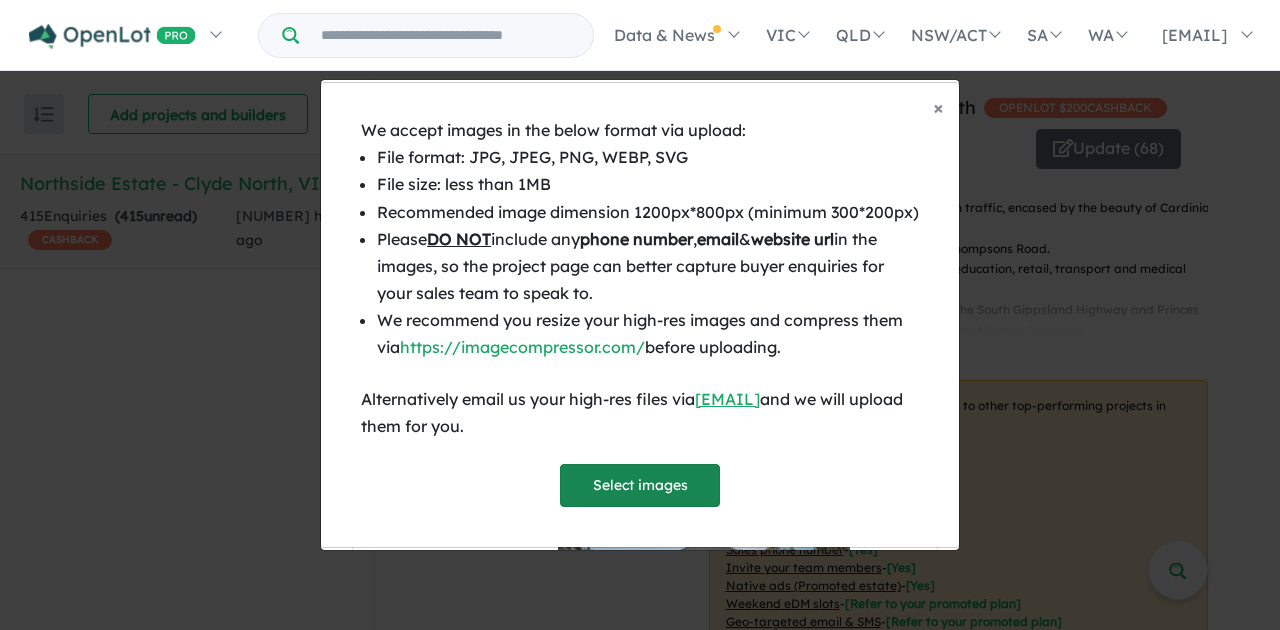 click on "Select images" at bounding box center [640, 485] 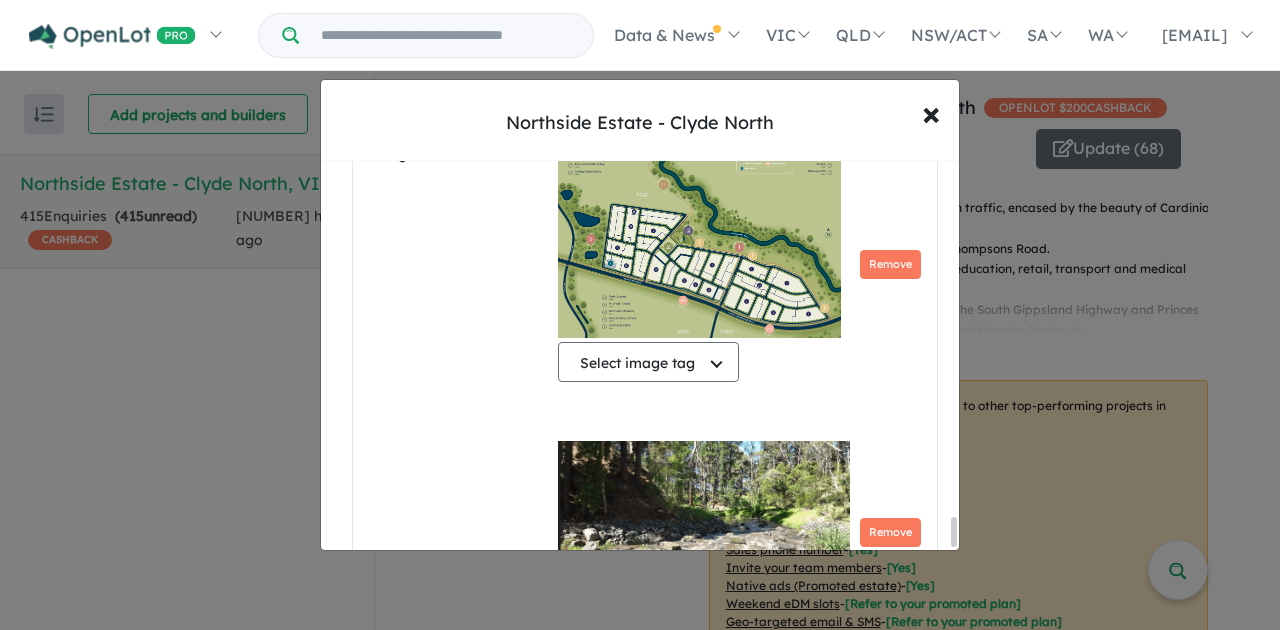 scroll, scrollTop: 5409, scrollLeft: 0, axis: vertical 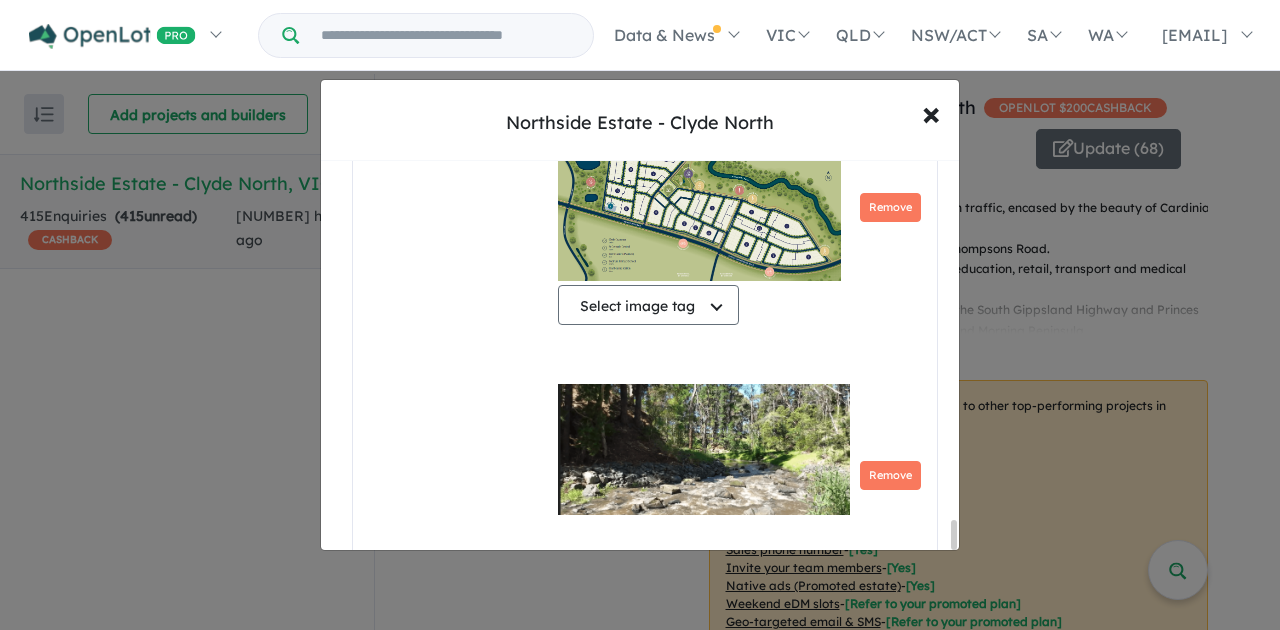click on "Save listing" at bounding box center [645, 947] 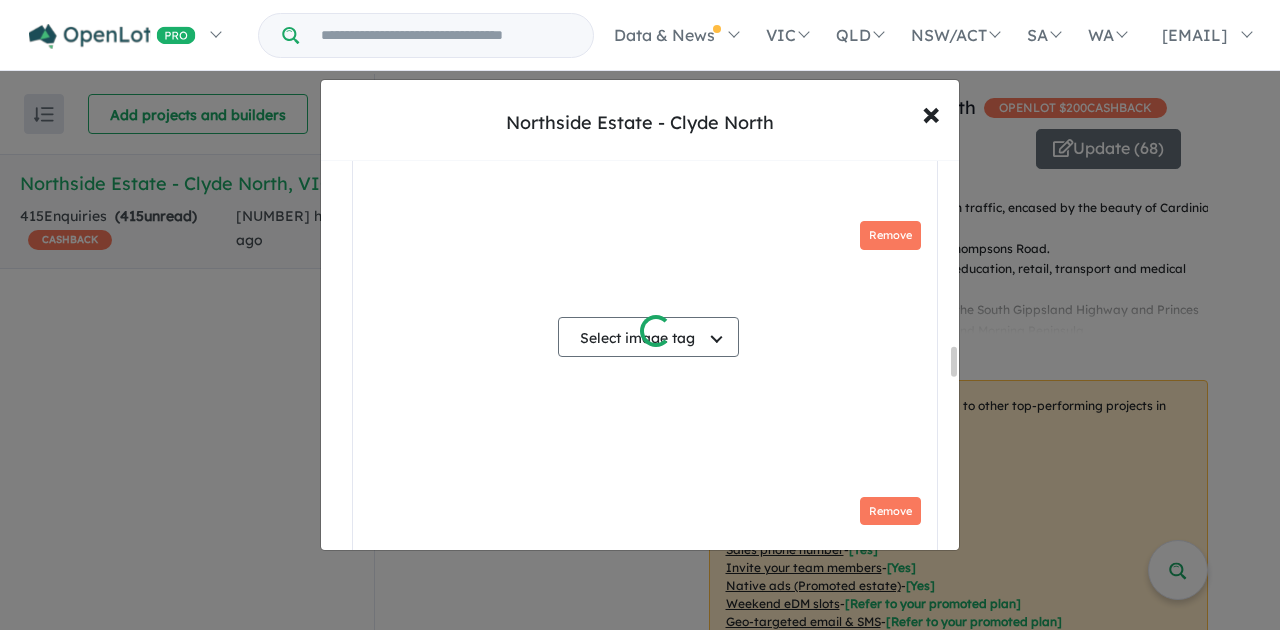scroll, scrollTop: 2806, scrollLeft: 0, axis: vertical 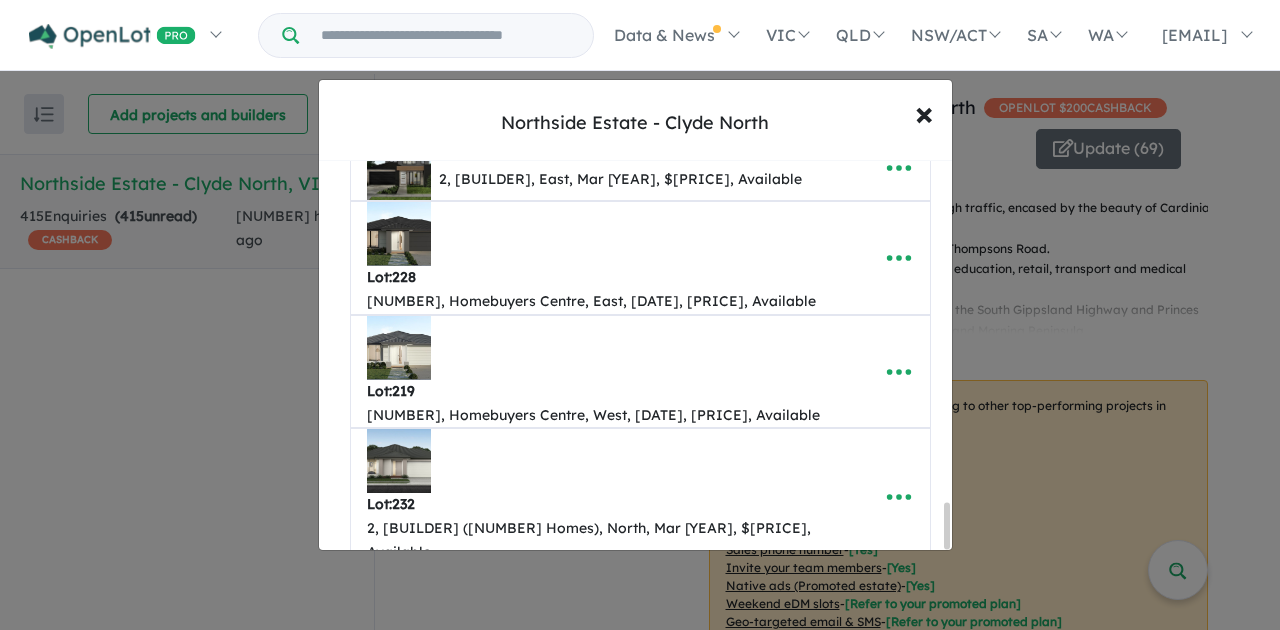 drag, startPoint x: 944, startPoint y: 218, endPoint x: 824, endPoint y: 470, distance: 279.11288 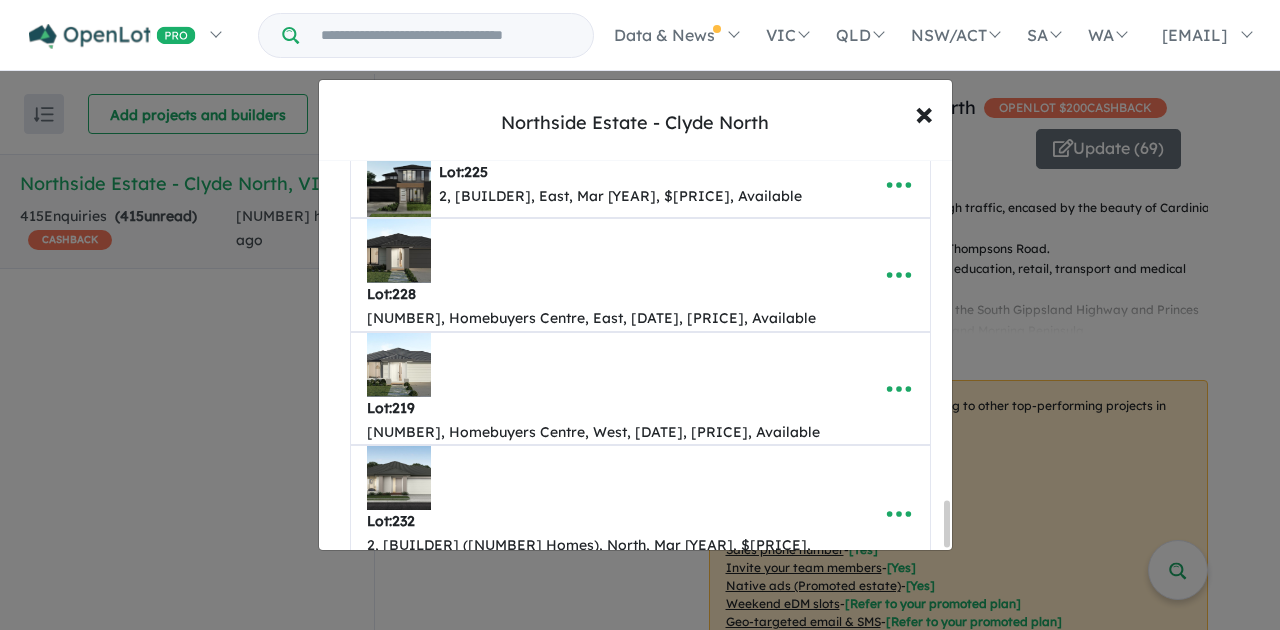 click on "Create a new listing" at bounding box center [640, 1278] 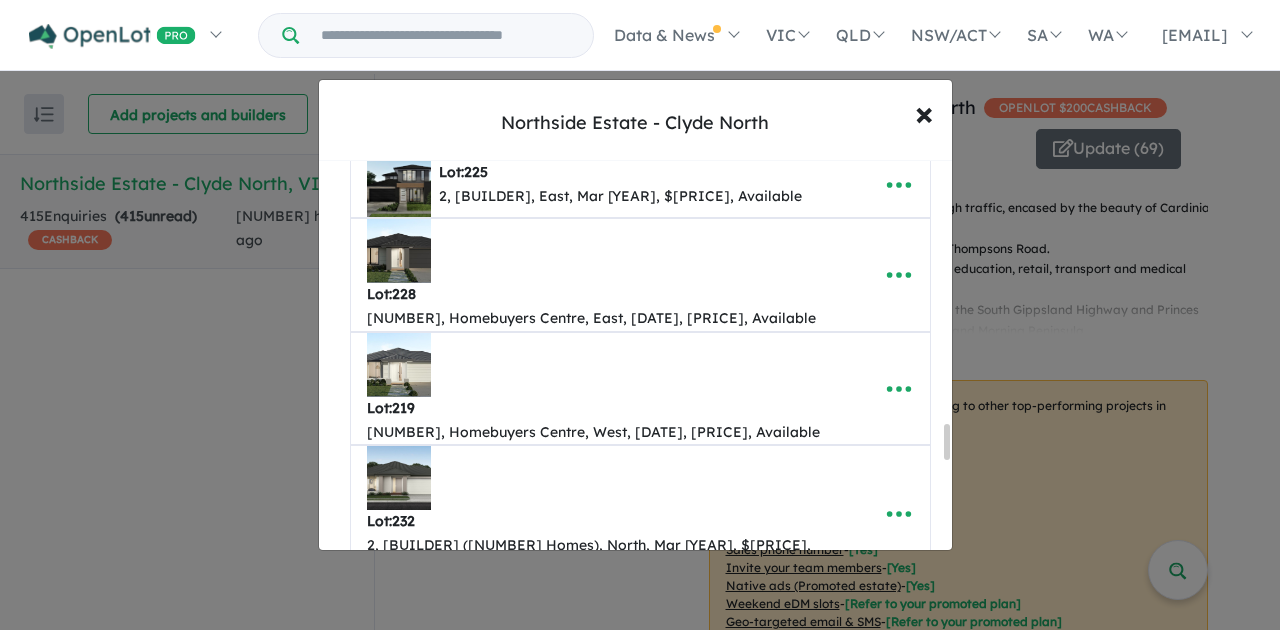 scroll, scrollTop: 2932, scrollLeft: 0, axis: vertical 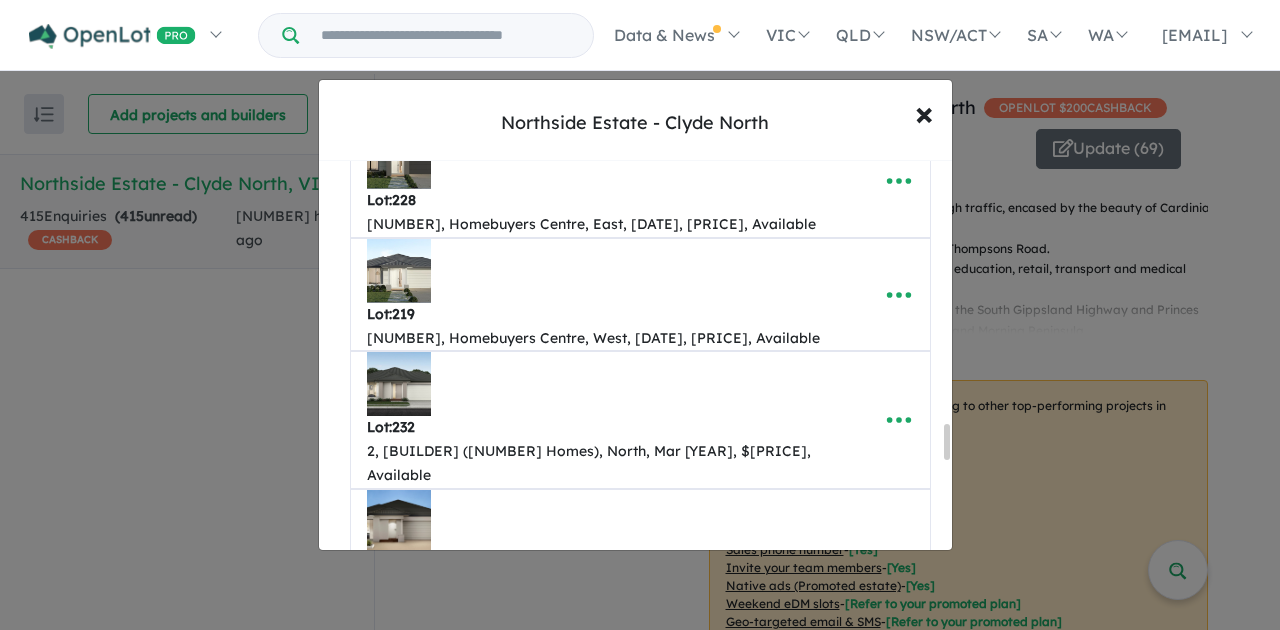click at bounding box center [732, 1244] 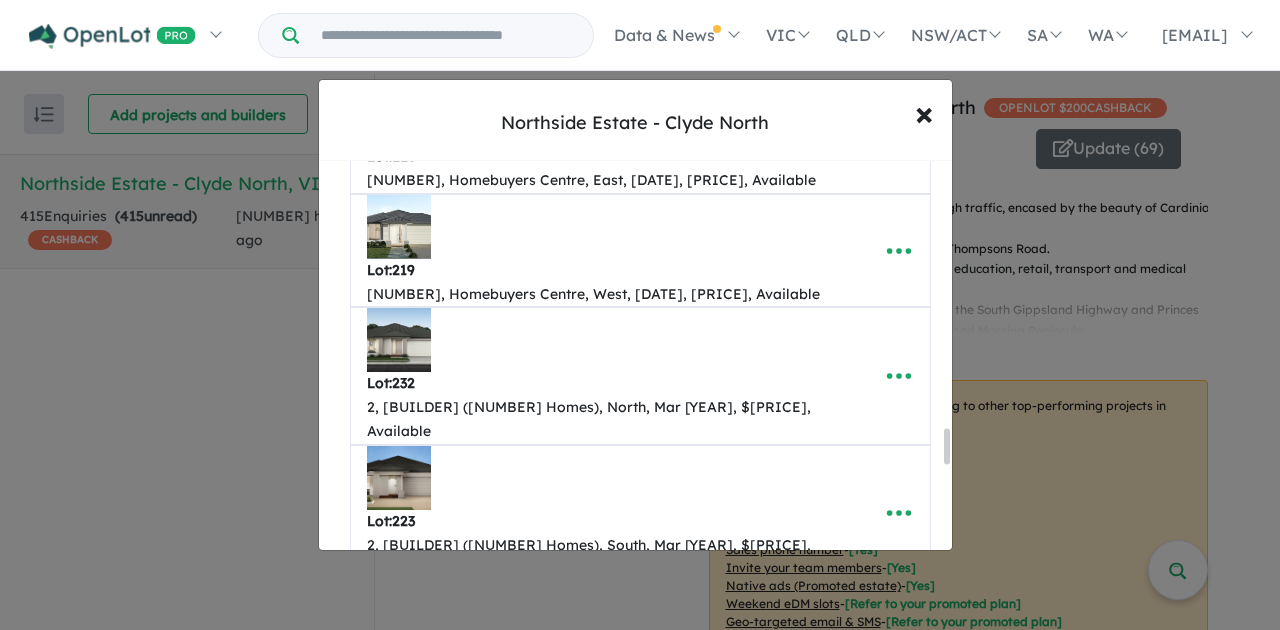 scroll, scrollTop: 2999, scrollLeft: 0, axis: vertical 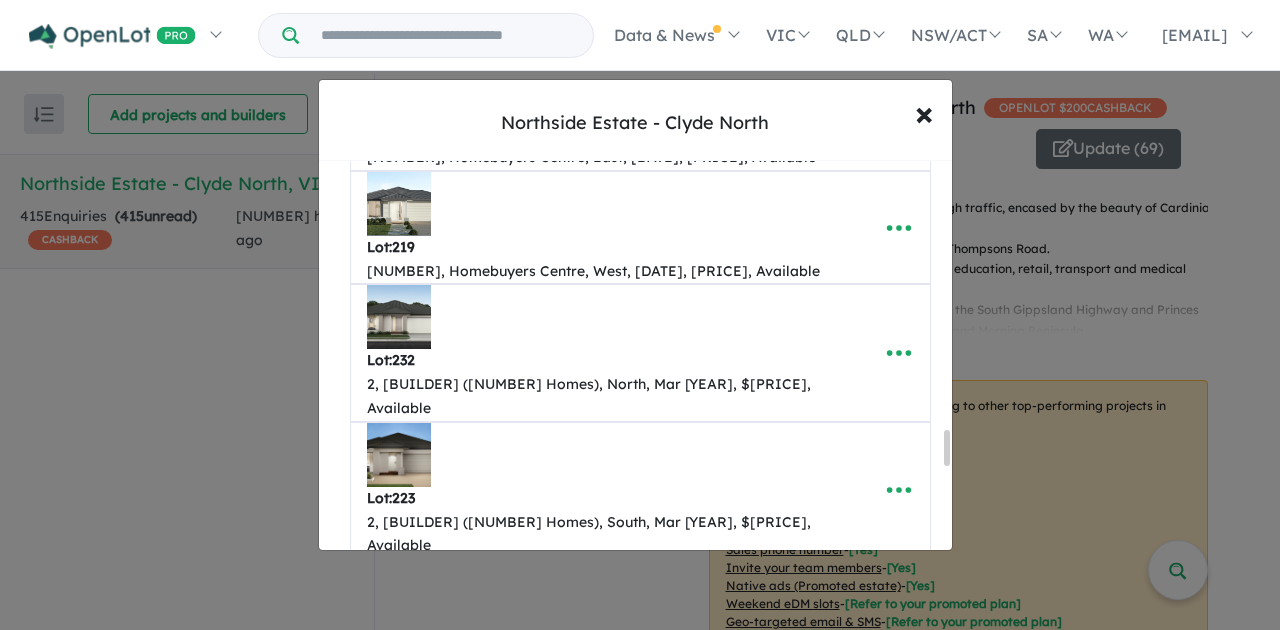 type on "**********" 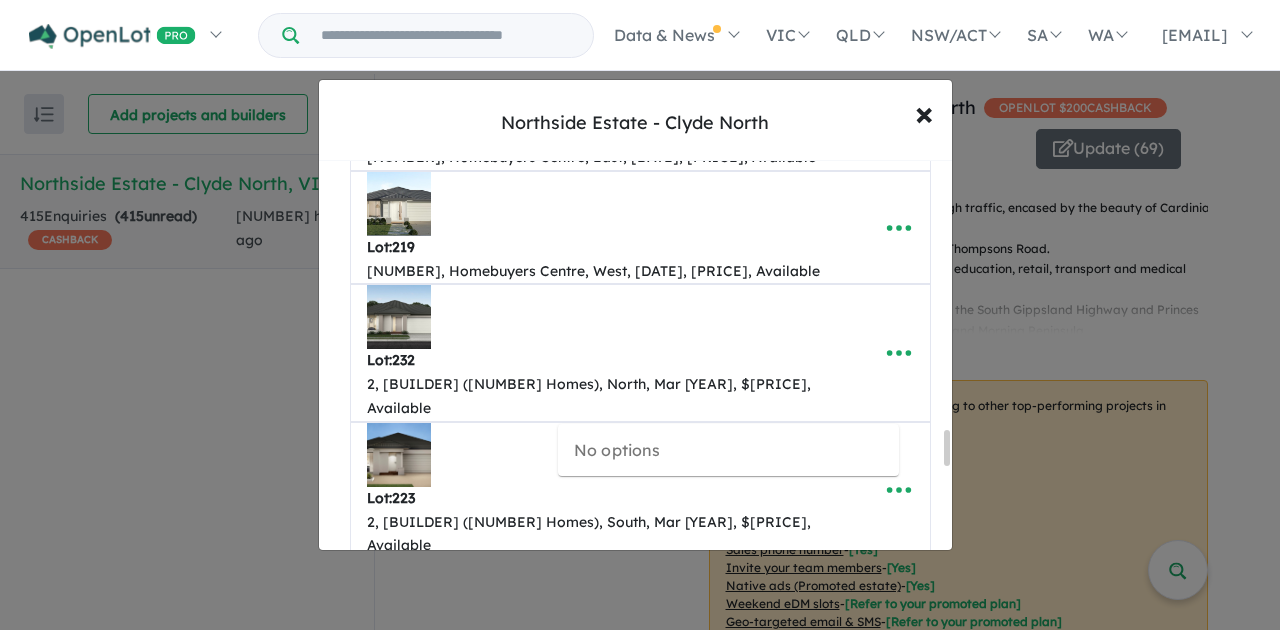 click at bounding box center [705, 1291] 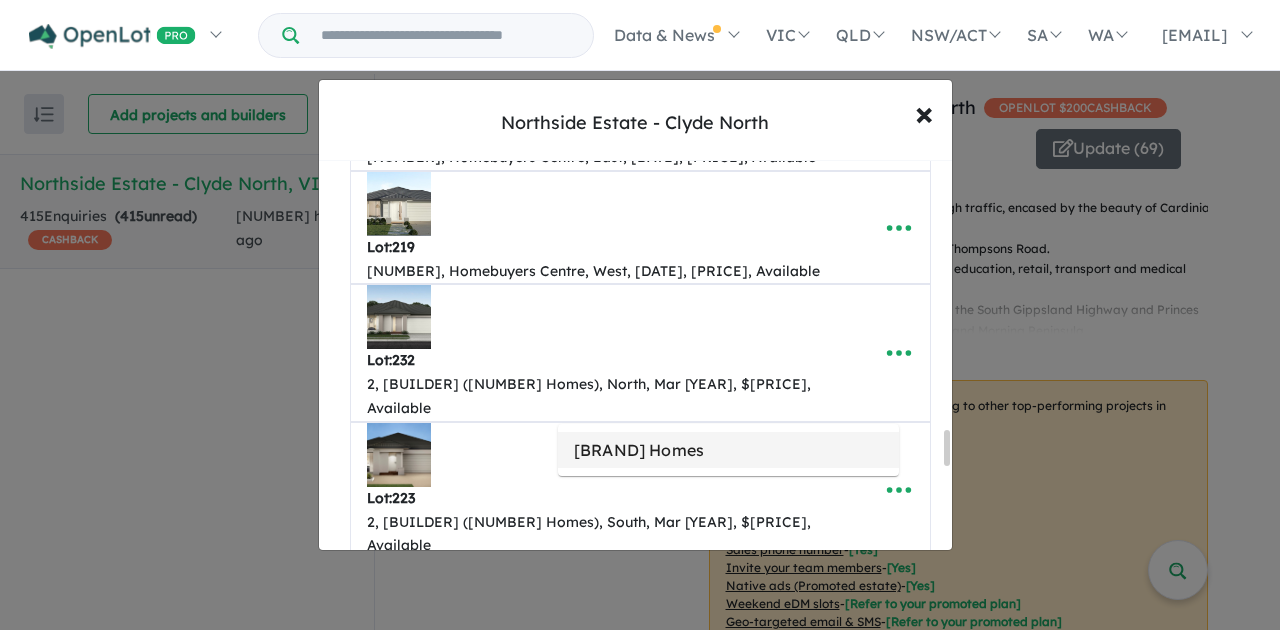 click on "[BRAND] Homes" at bounding box center [728, 450] 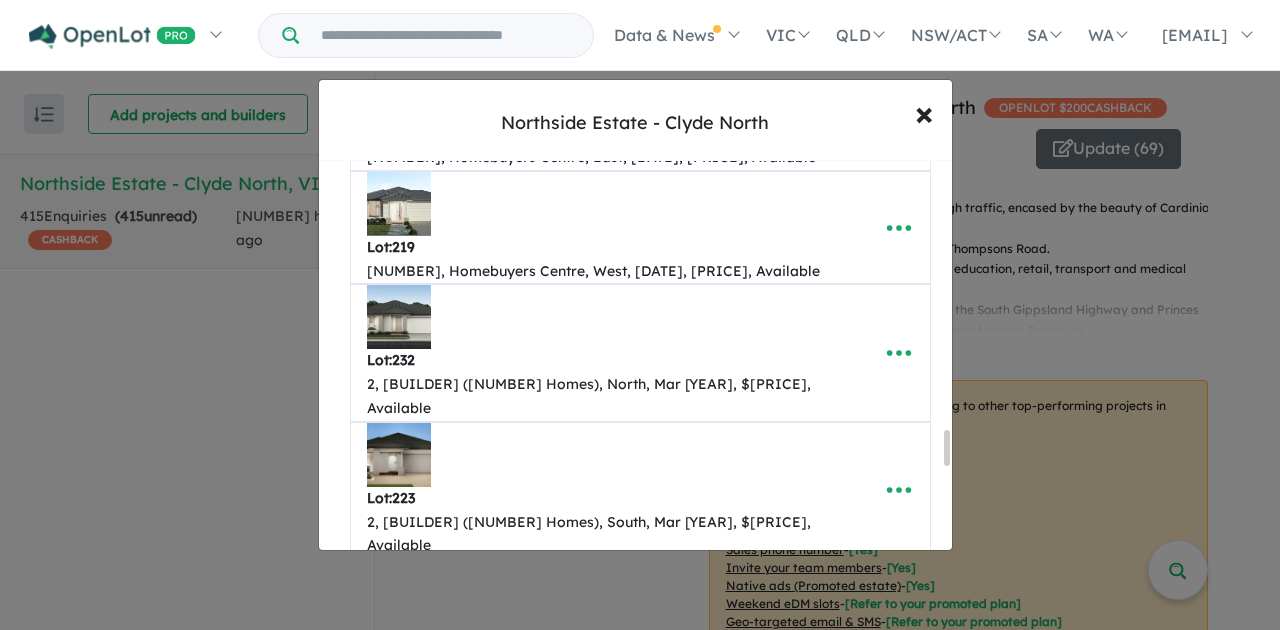type on "**********" 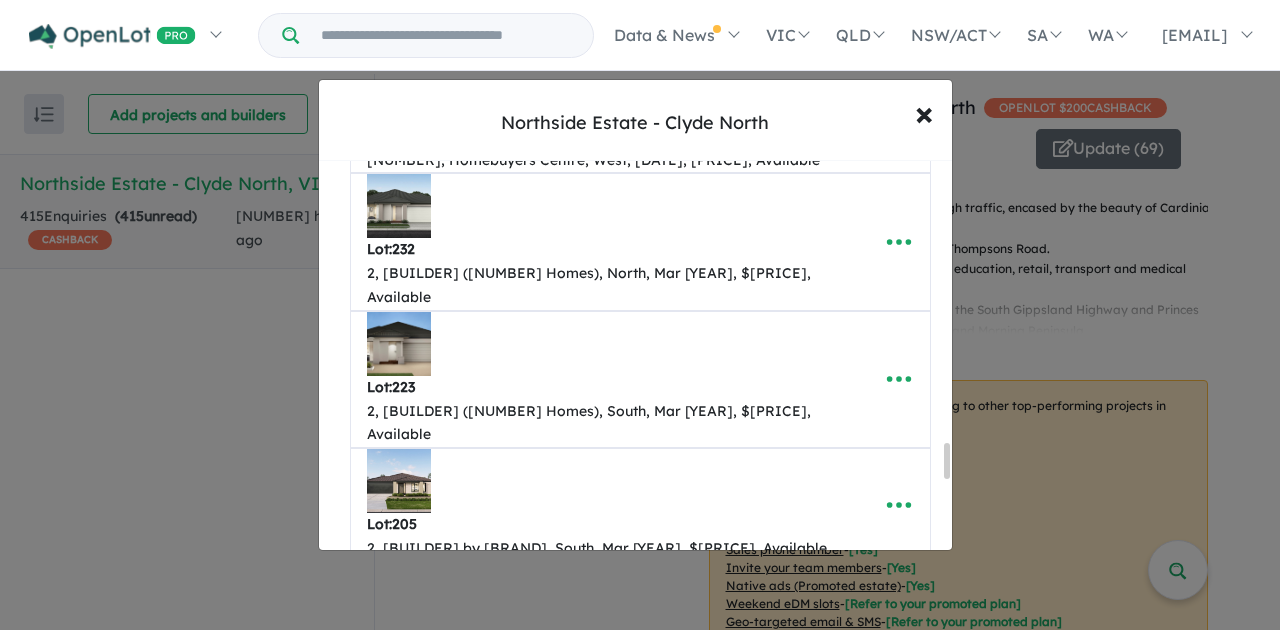 scroll, scrollTop: 3199, scrollLeft: 0, axis: vertical 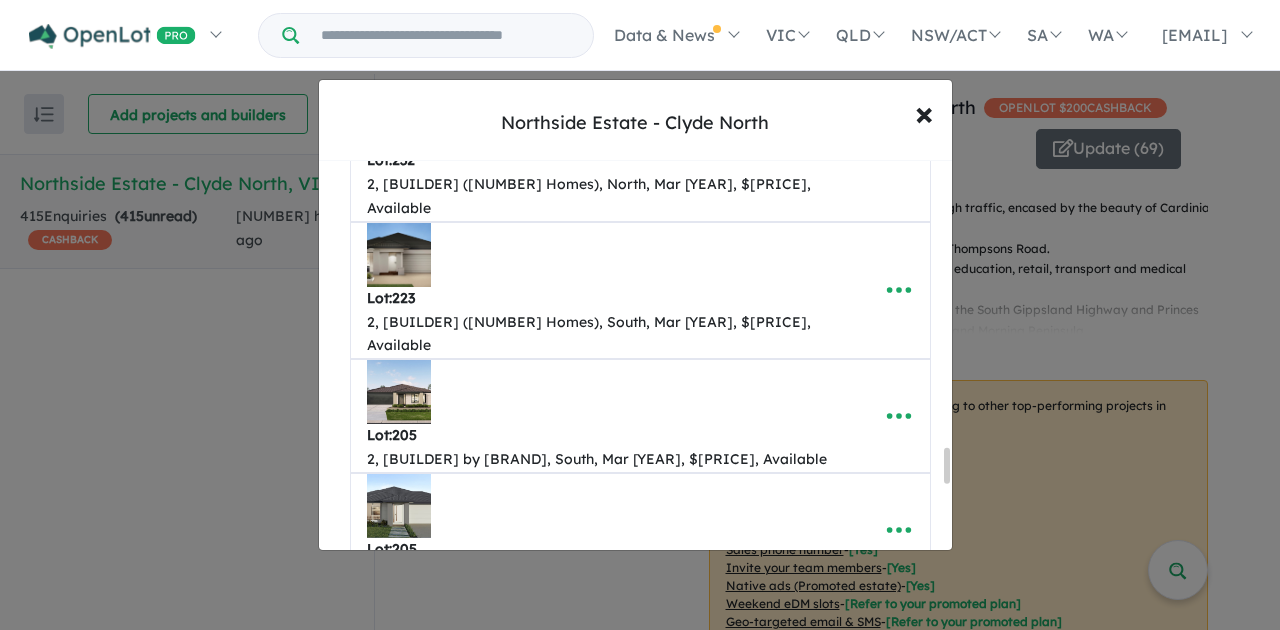 type on "**" 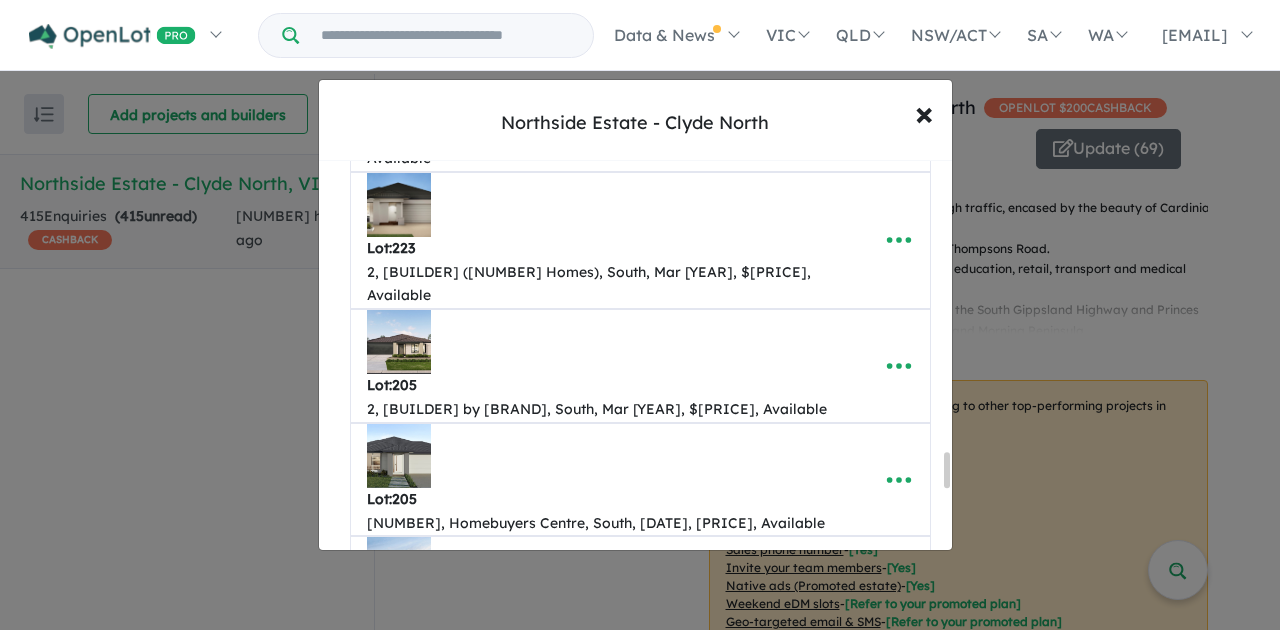 scroll, scrollTop: 3332, scrollLeft: 0, axis: vertical 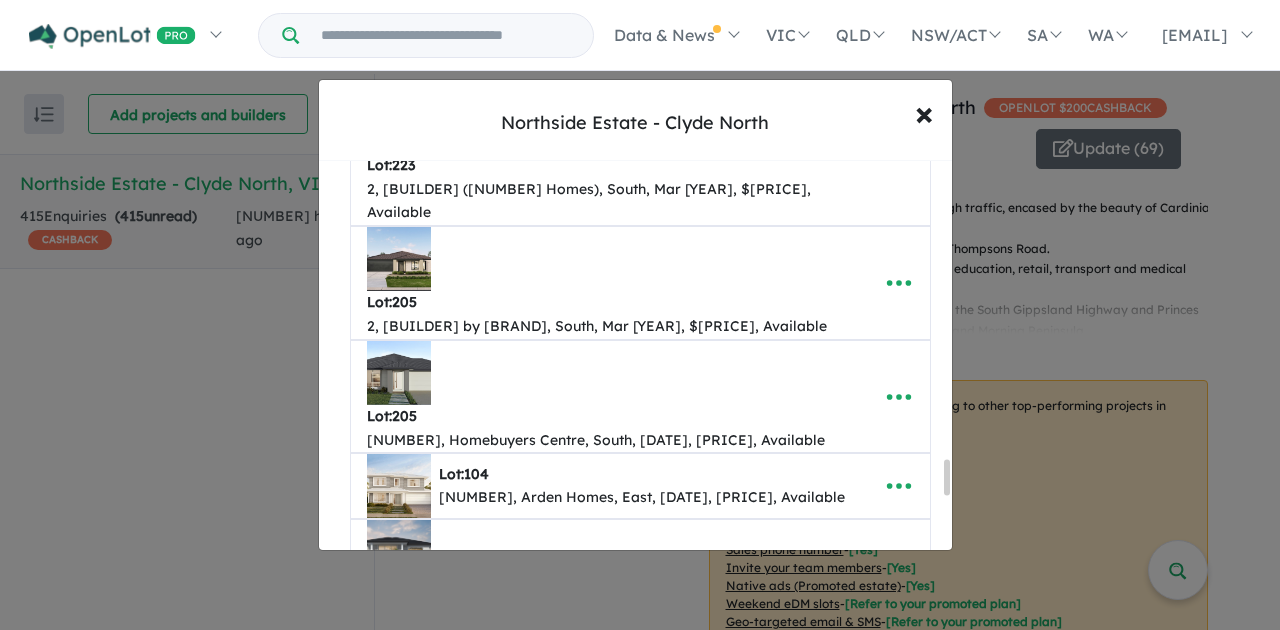 type on "*" 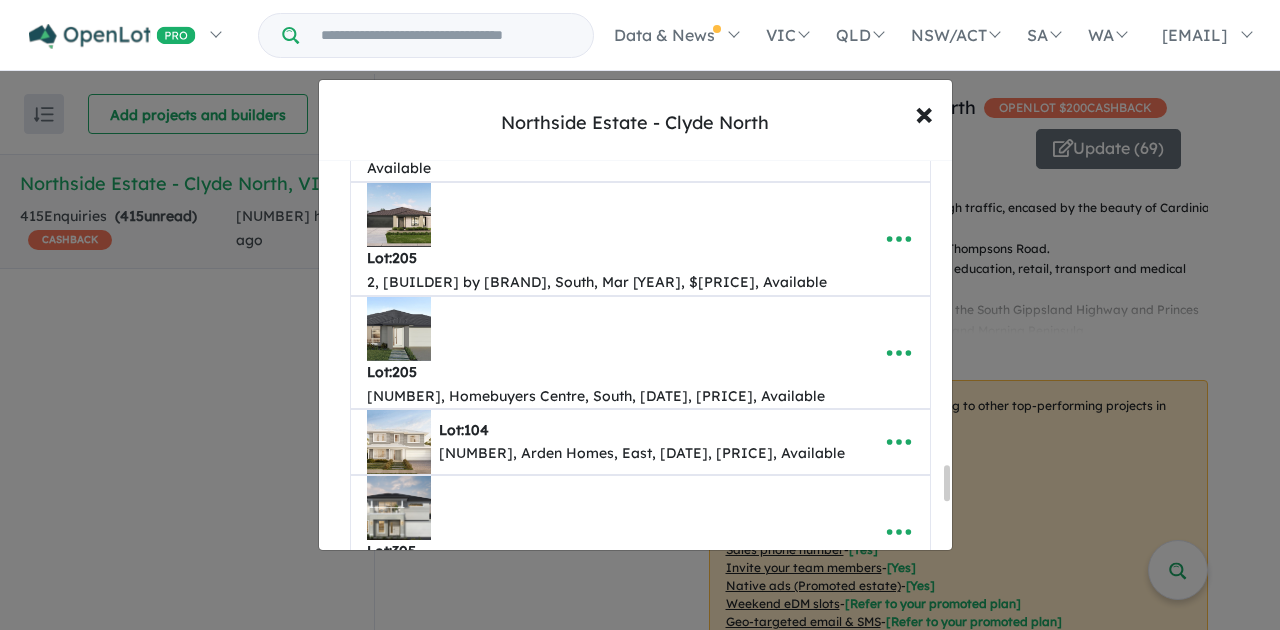 scroll, scrollTop: 3399, scrollLeft: 0, axis: vertical 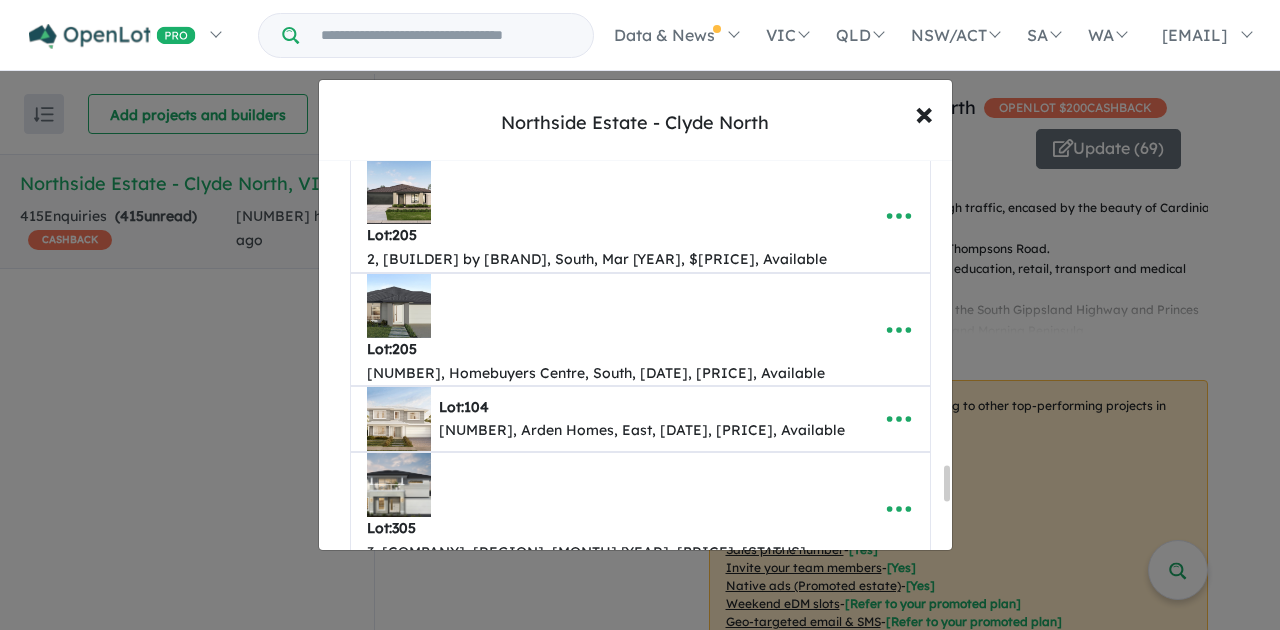 click at bounding box center (732, 1226) 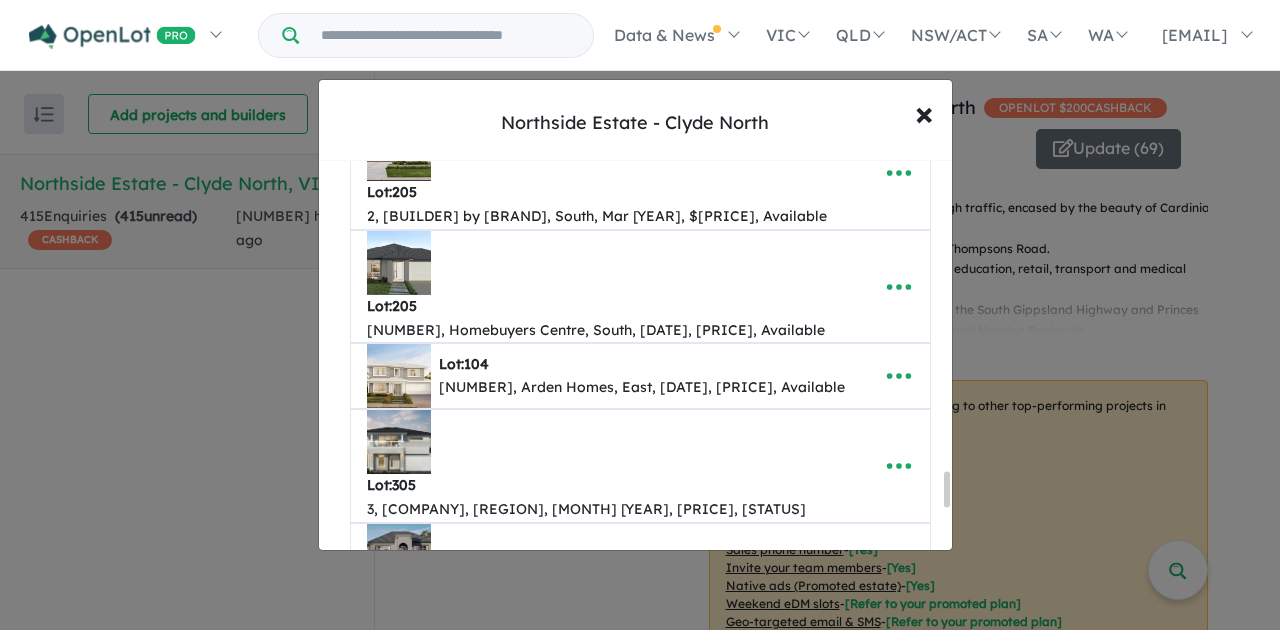 scroll, scrollTop: 3466, scrollLeft: 0, axis: vertical 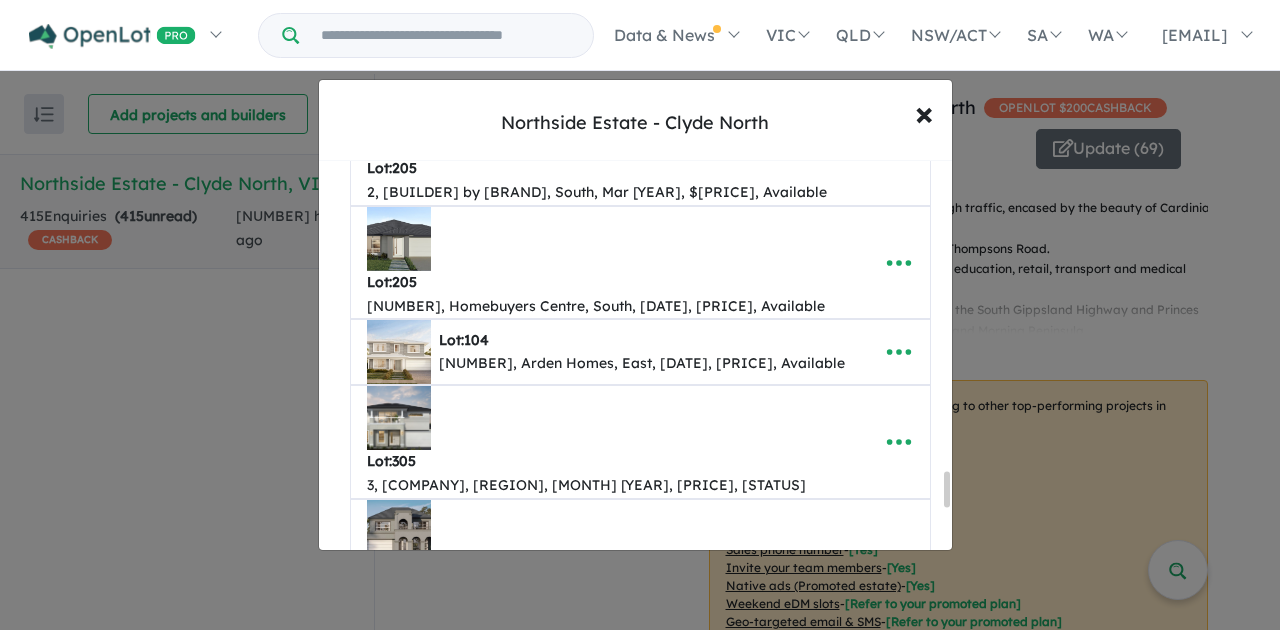 click at bounding box center (732, 1280) 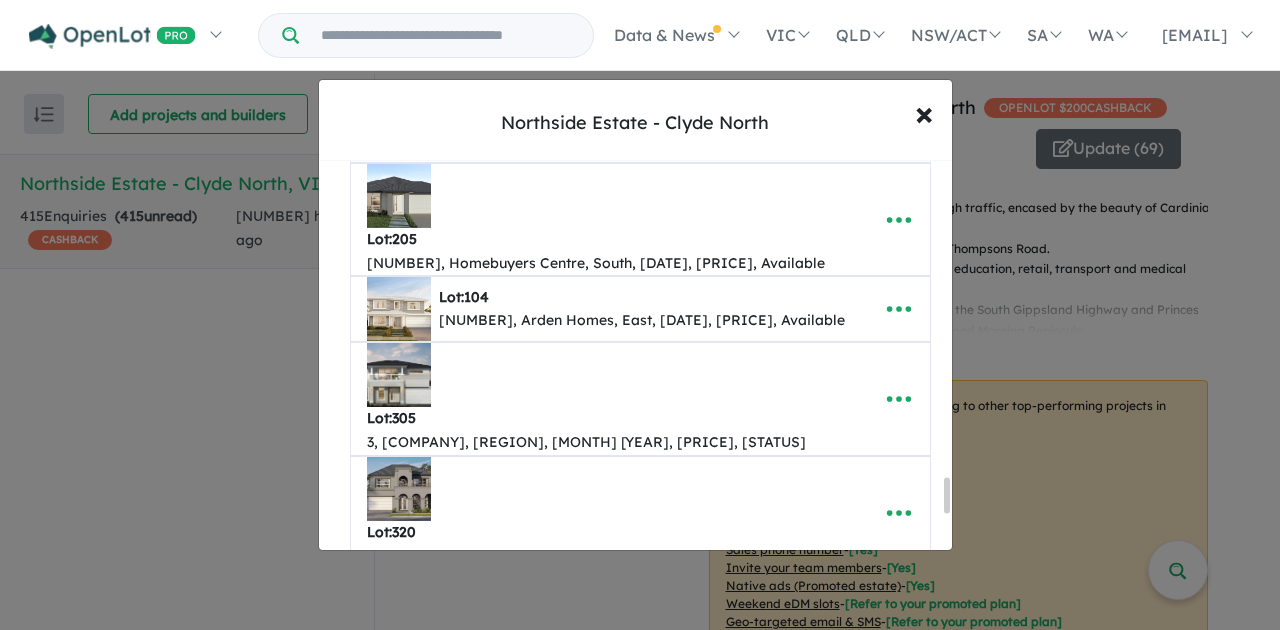 scroll, scrollTop: 3532, scrollLeft: 0, axis: vertical 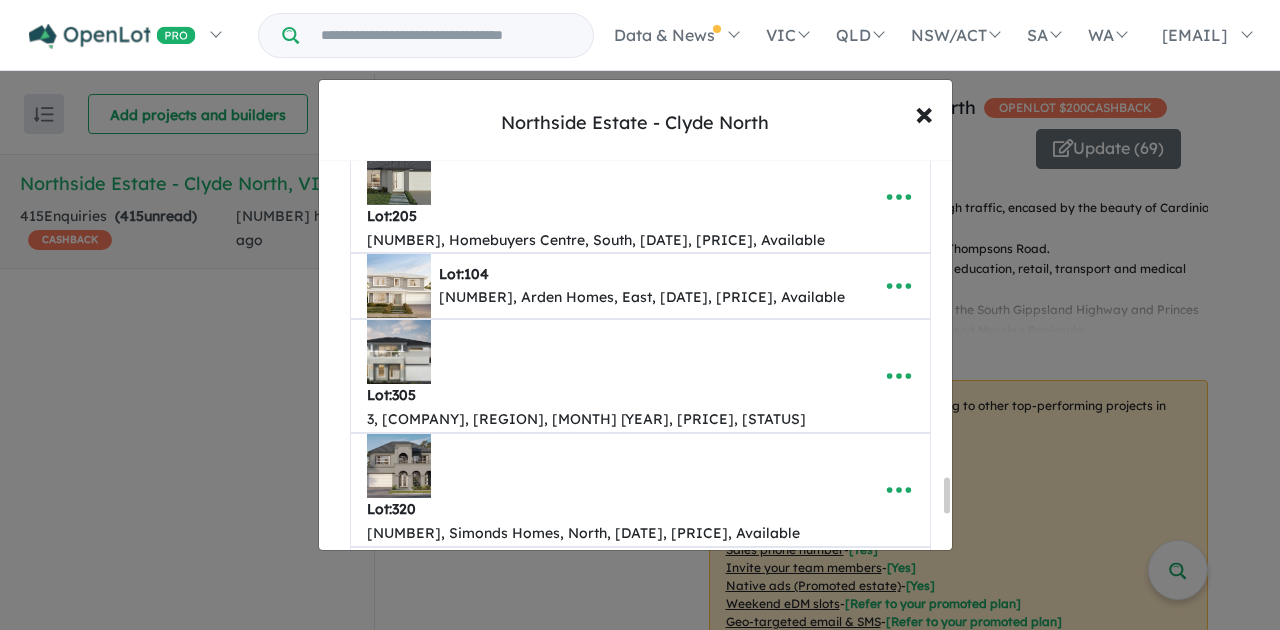 type on "**********" 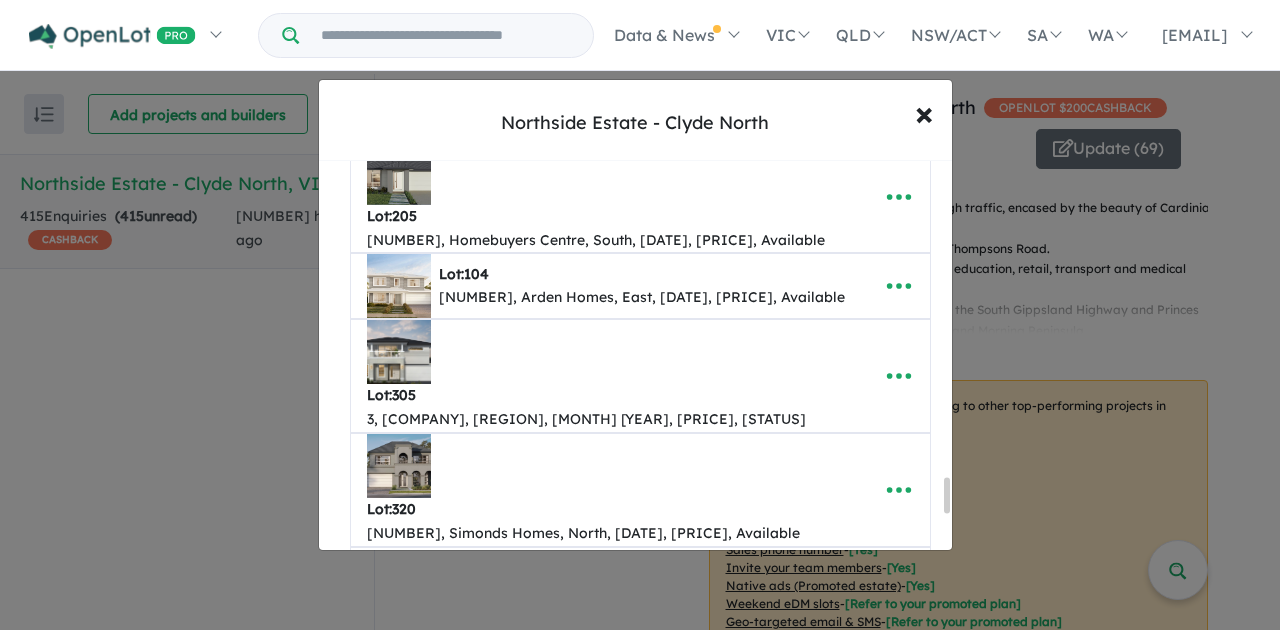 click at bounding box center [732, 1369] 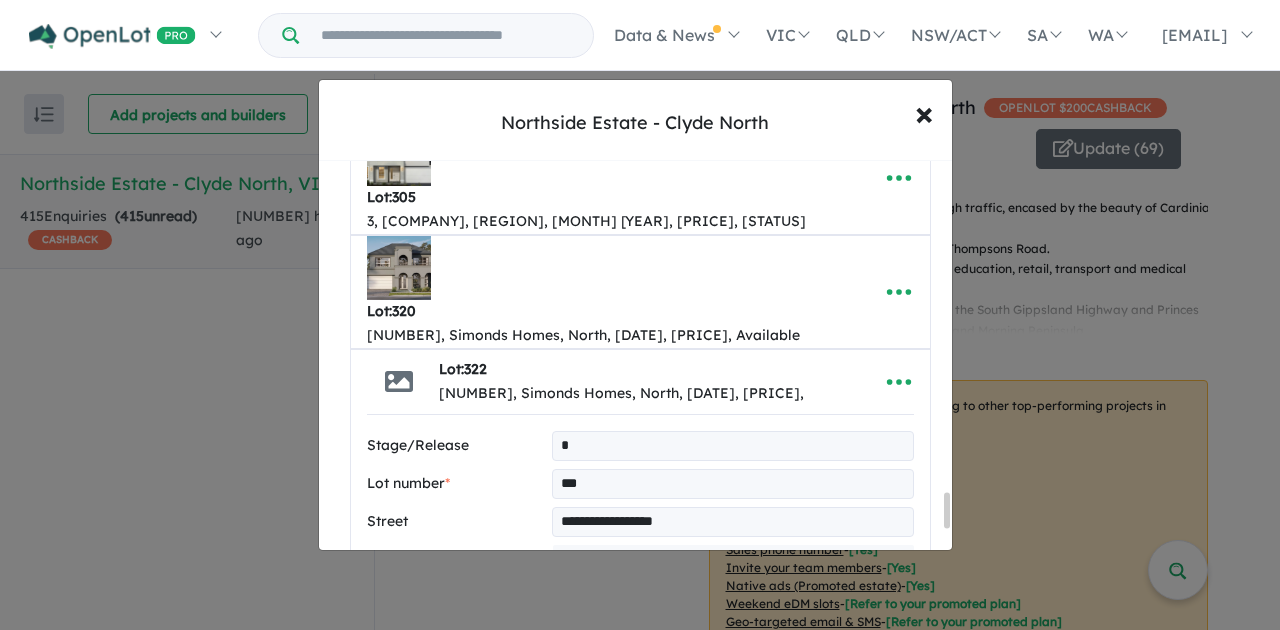 scroll, scrollTop: 3732, scrollLeft: 0, axis: vertical 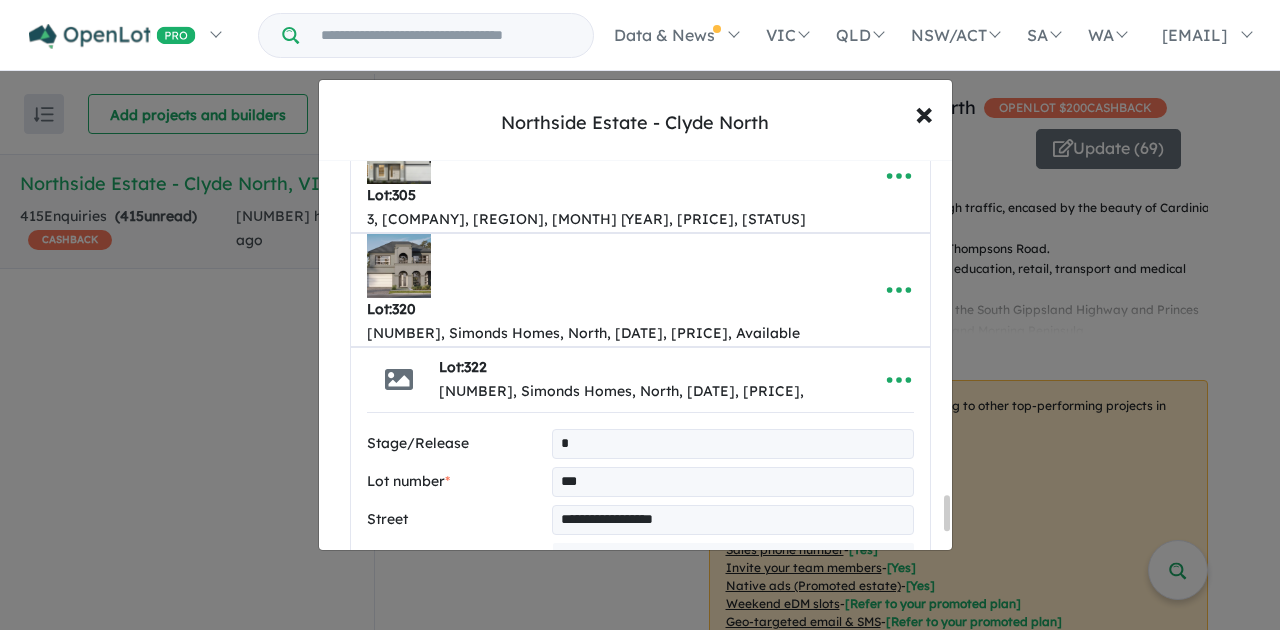 type on "*******" 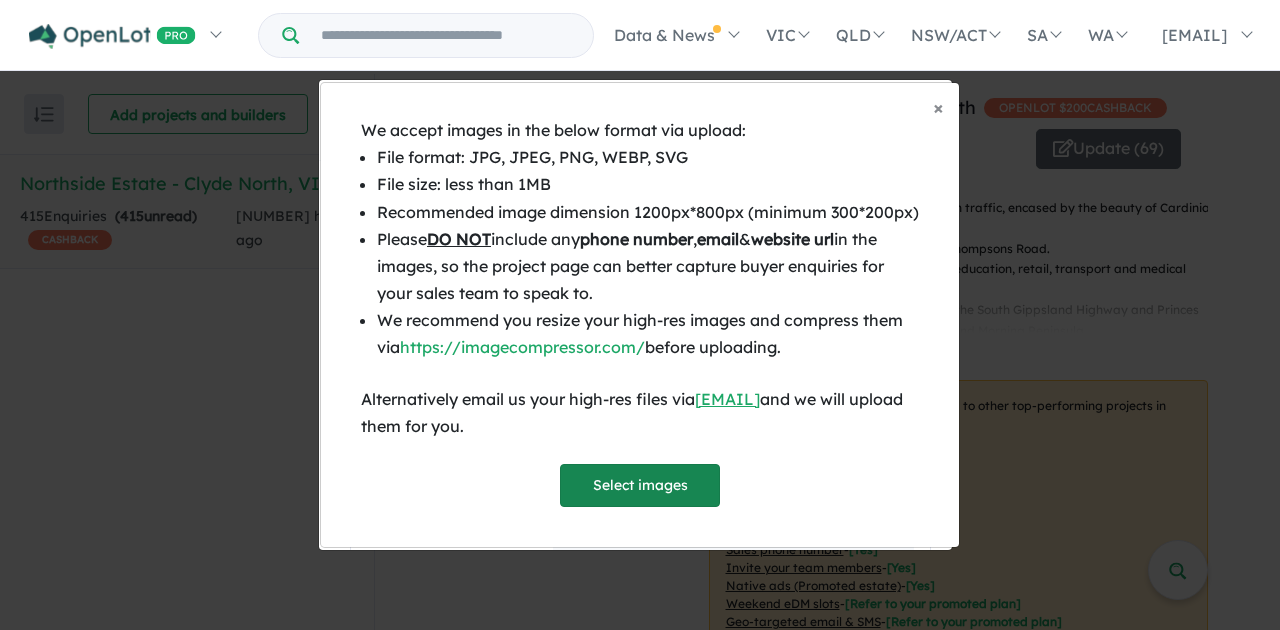 click on "Select images" at bounding box center [640, 485] 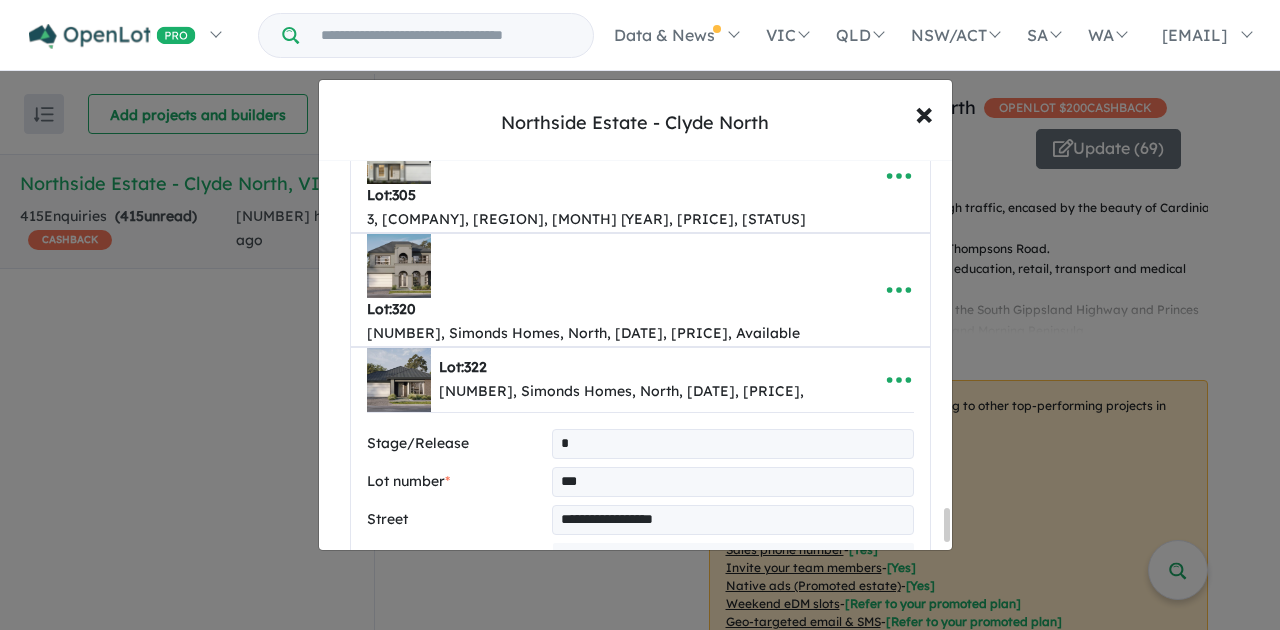 scroll, scrollTop: 4116, scrollLeft: 0, axis: vertical 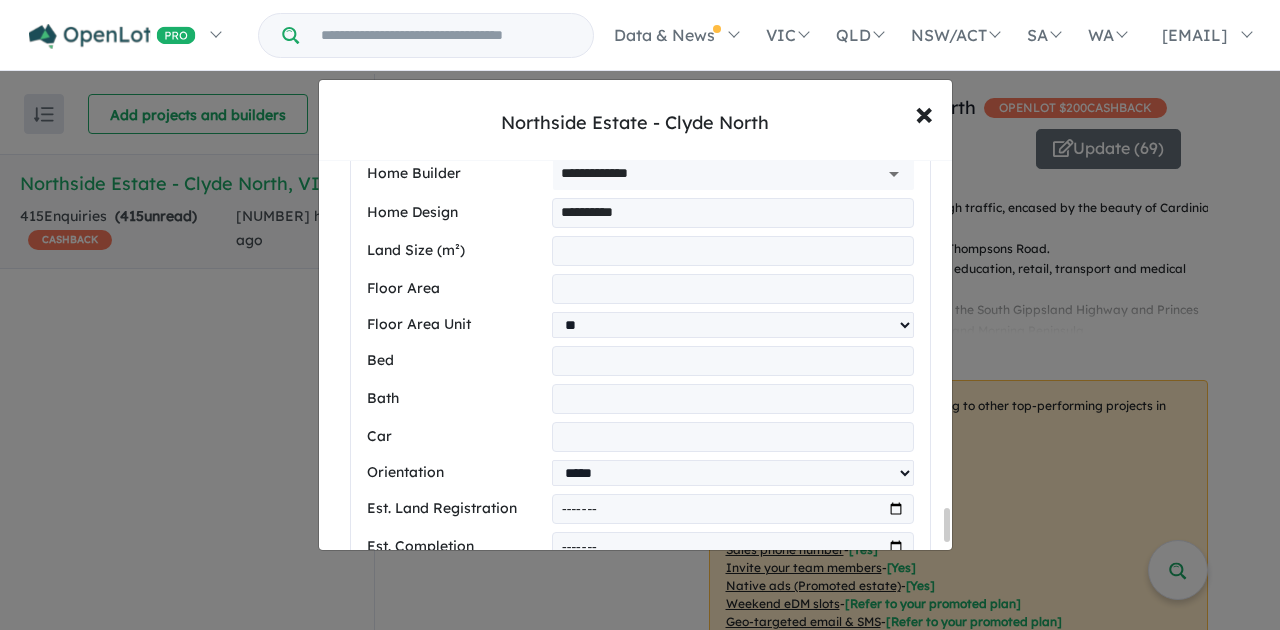 click on "Add image" at bounding box center (599, 1236) 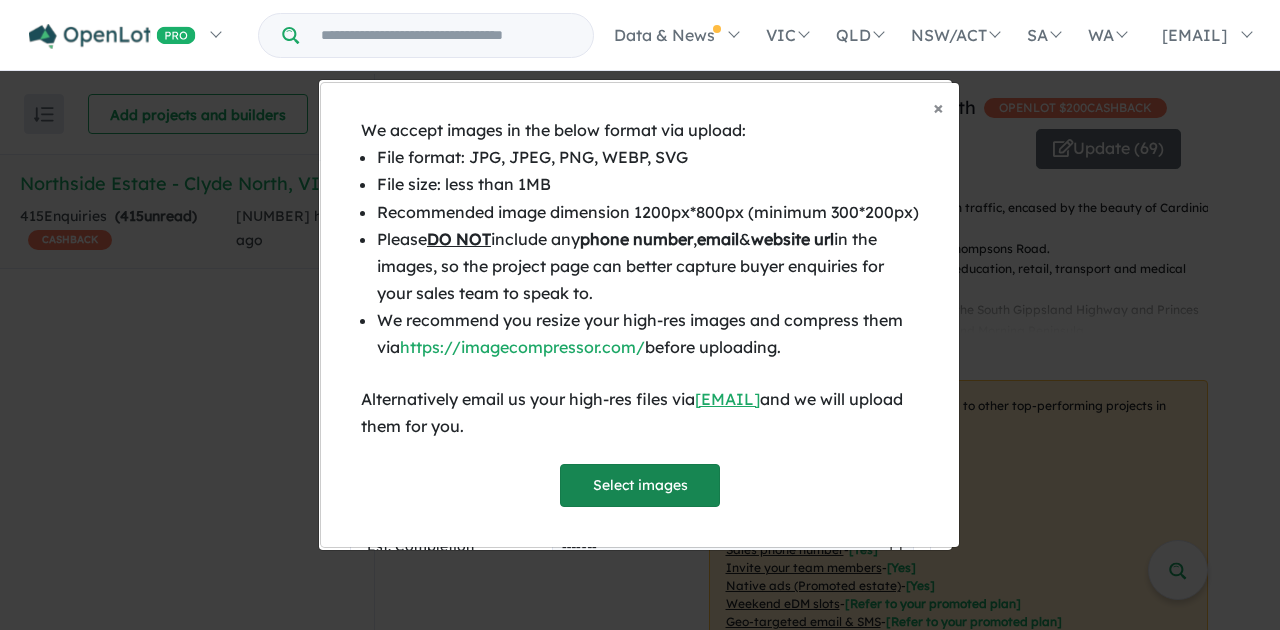 click on "Select images" at bounding box center [640, 485] 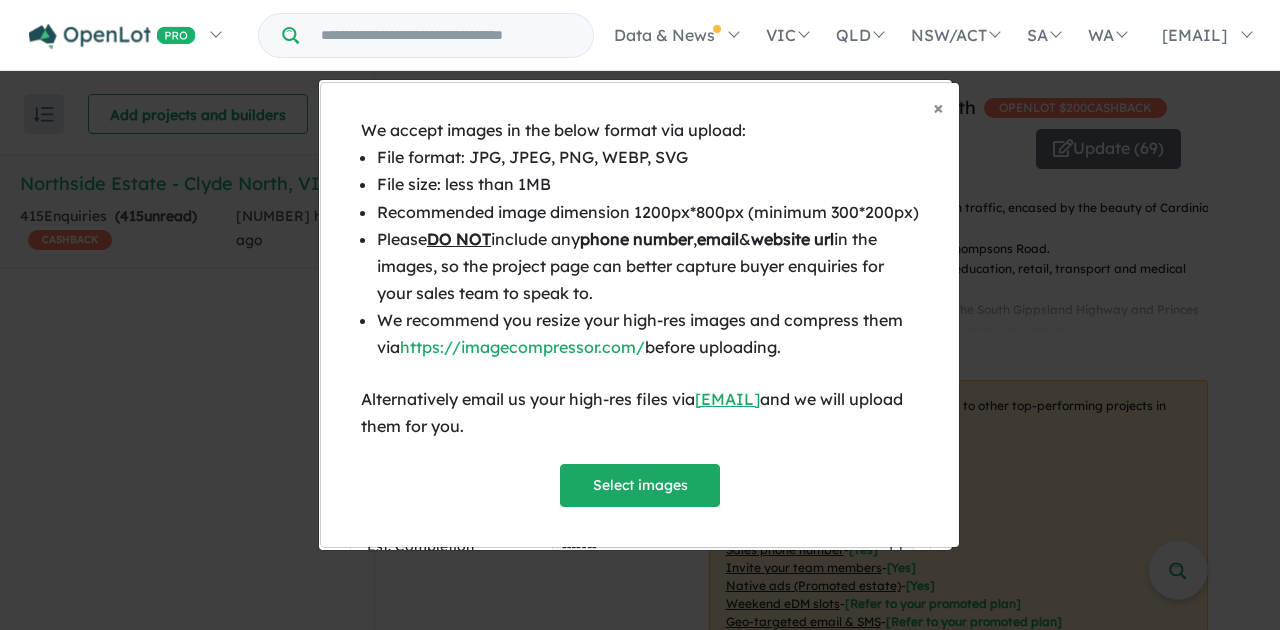 scroll, scrollTop: 4250, scrollLeft: 0, axis: vertical 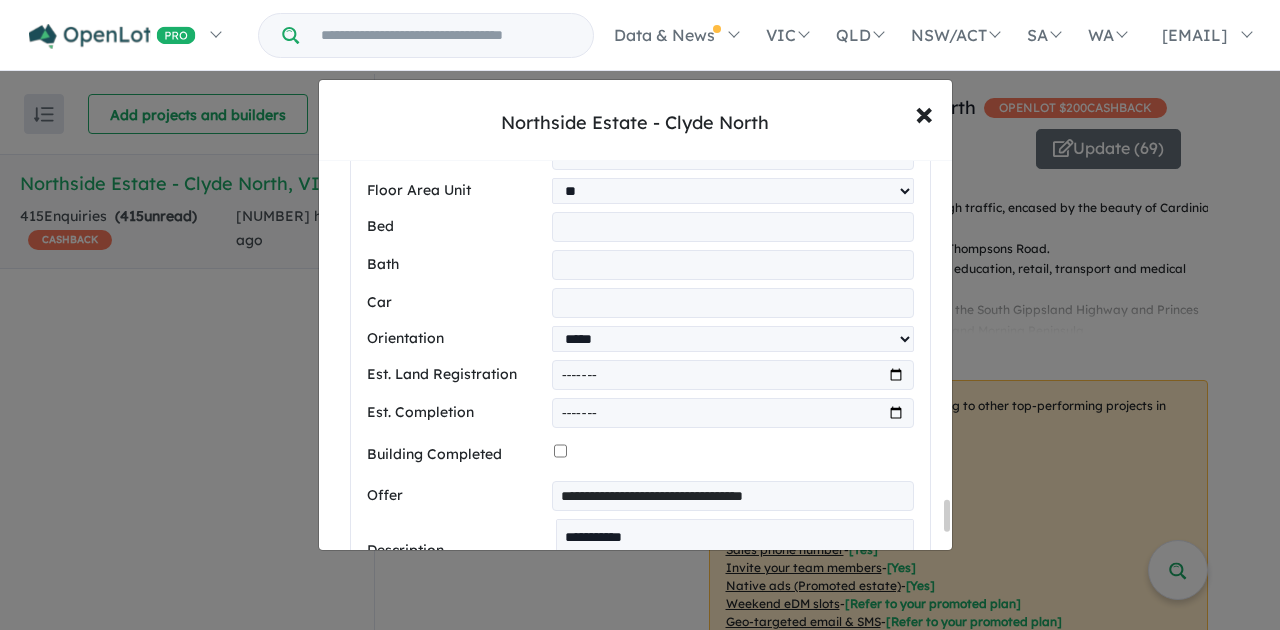 click on "Add image" at bounding box center [599, 1370] 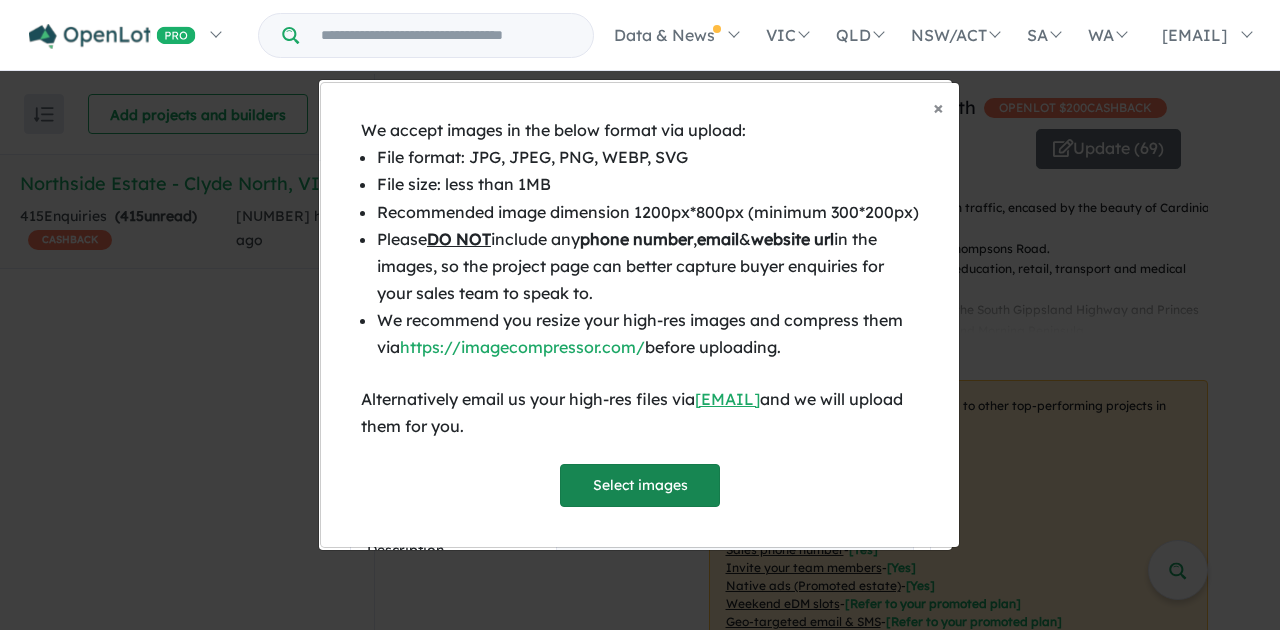click on "Select images" at bounding box center (640, 485) 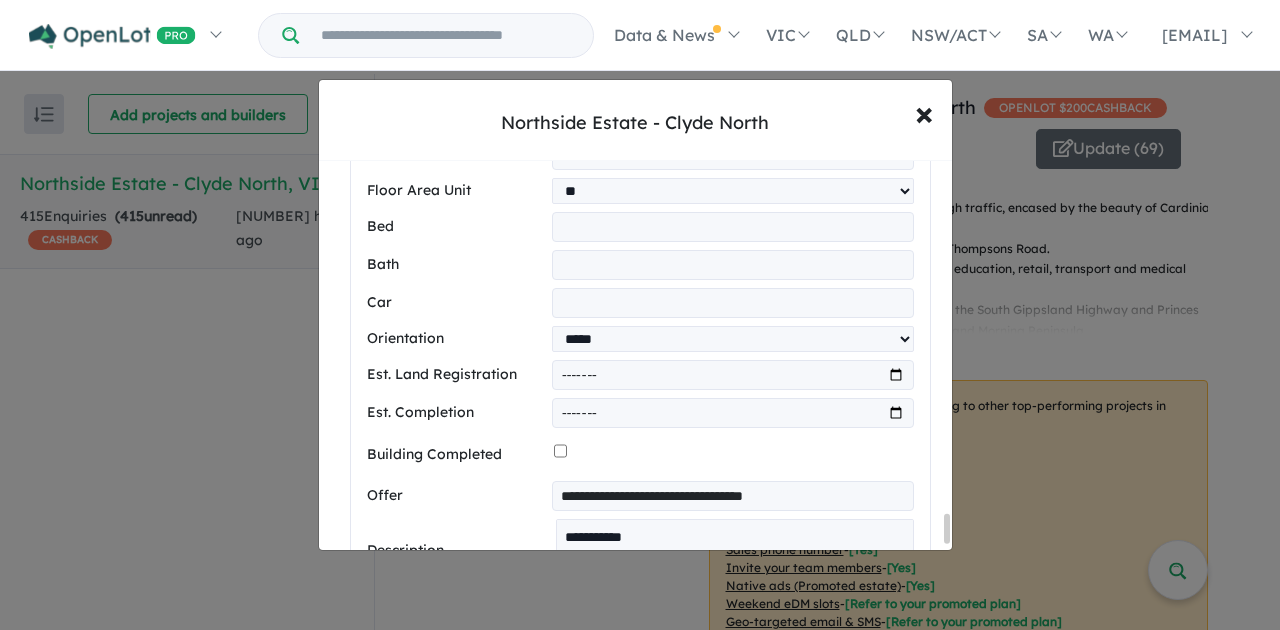 scroll, scrollTop: 5474, scrollLeft: 0, axis: vertical 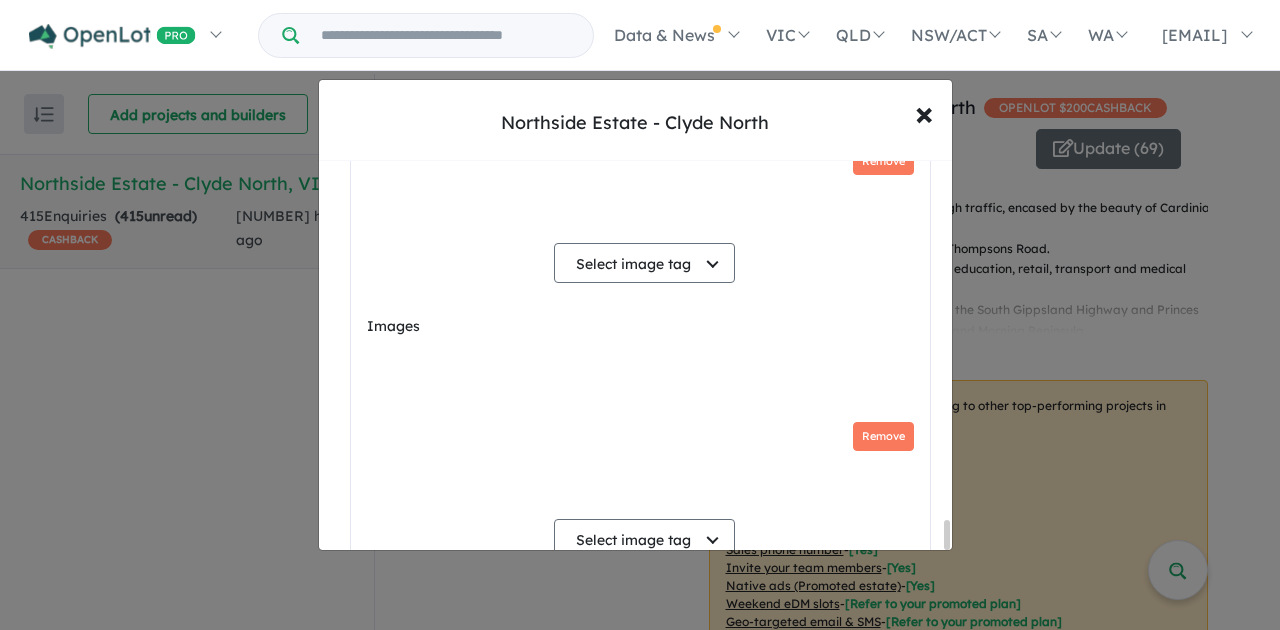 click on "Save listing" at bounding box center [640, 1188] 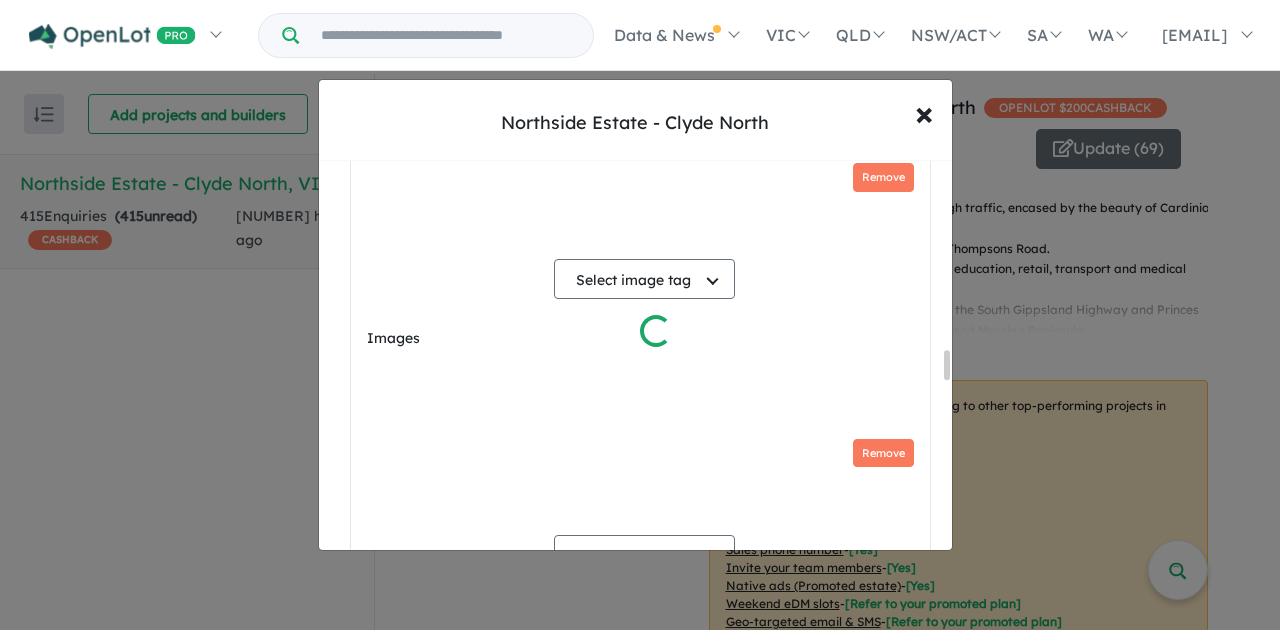 scroll, scrollTop: 2932, scrollLeft: 0, axis: vertical 